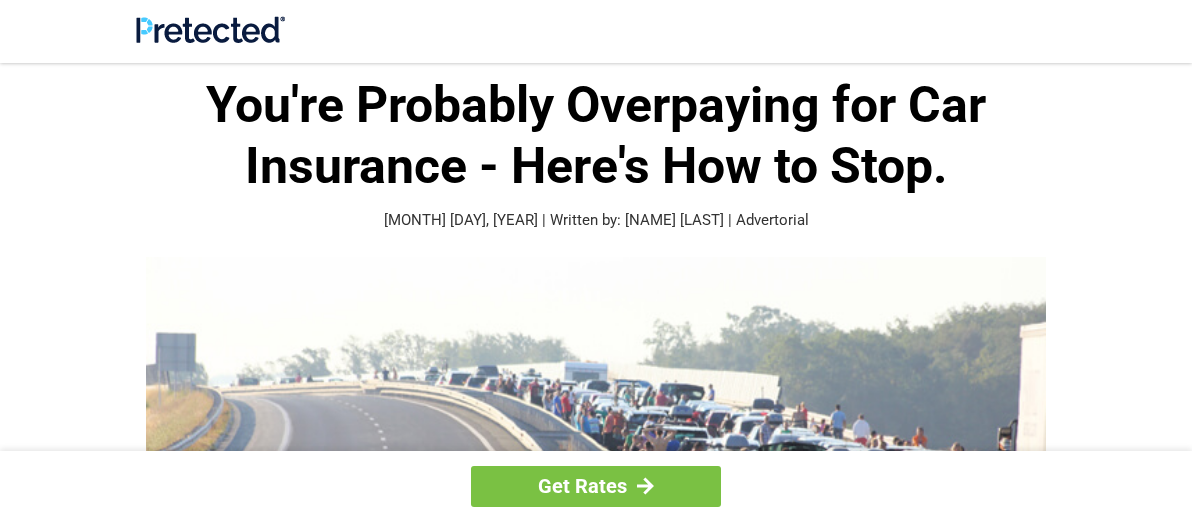 scroll, scrollTop: 334, scrollLeft: 0, axis: vertical 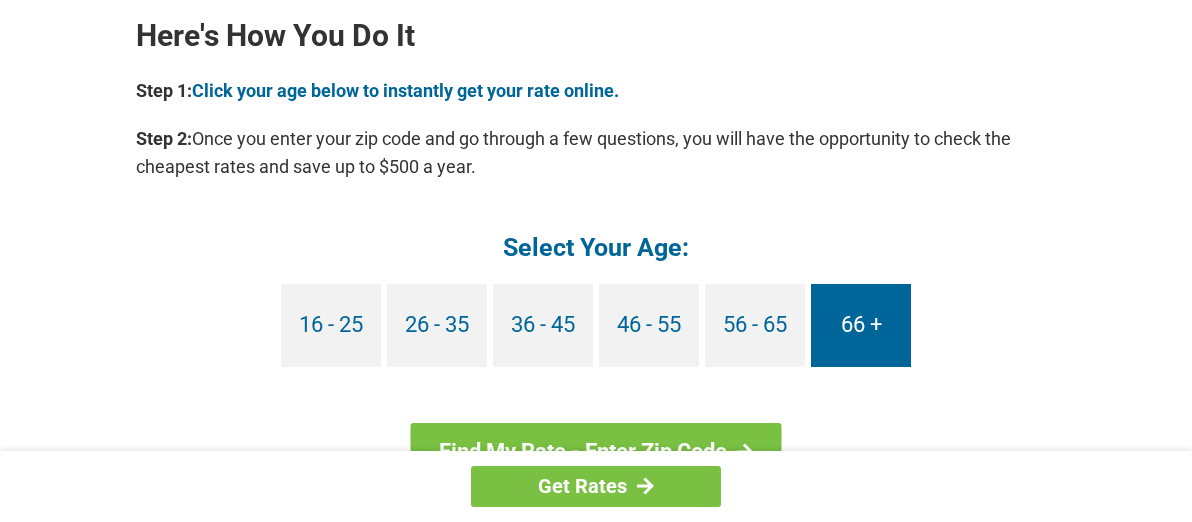 click on "66 +" at bounding box center [861, 325] 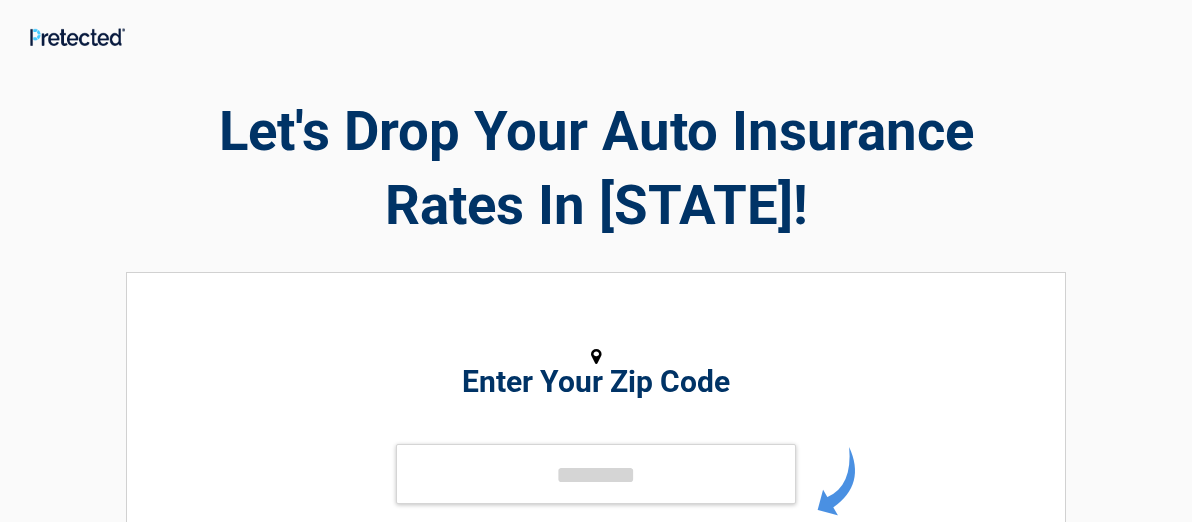 scroll, scrollTop: 0, scrollLeft: 0, axis: both 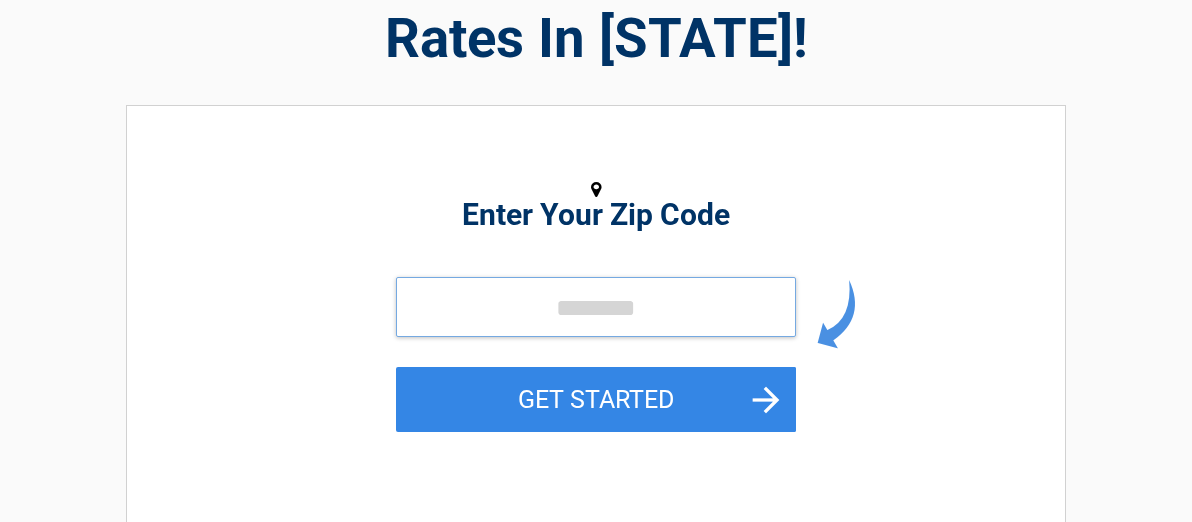 click at bounding box center [596, 307] 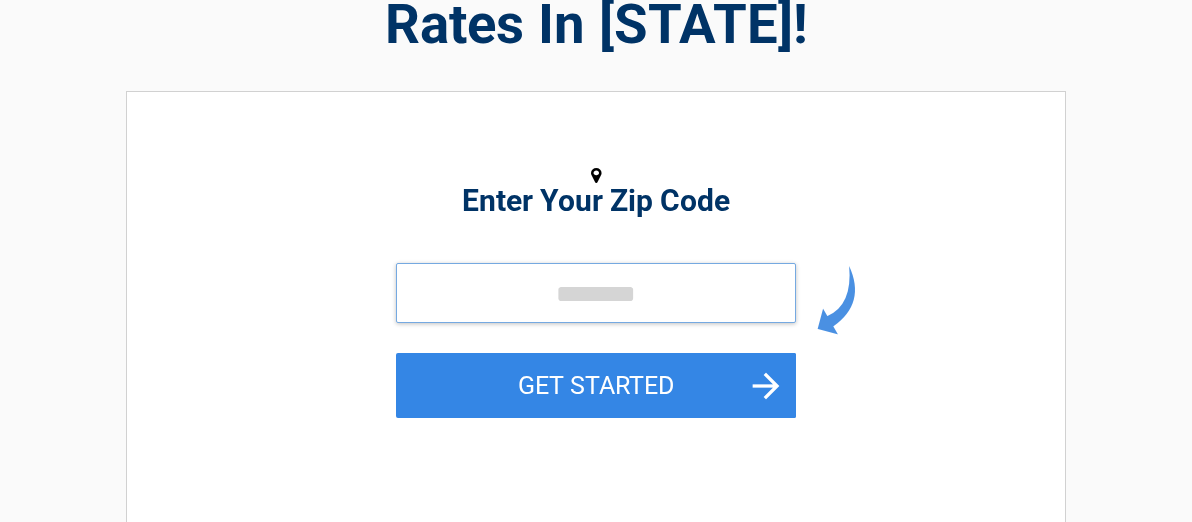 scroll, scrollTop: 200, scrollLeft: 0, axis: vertical 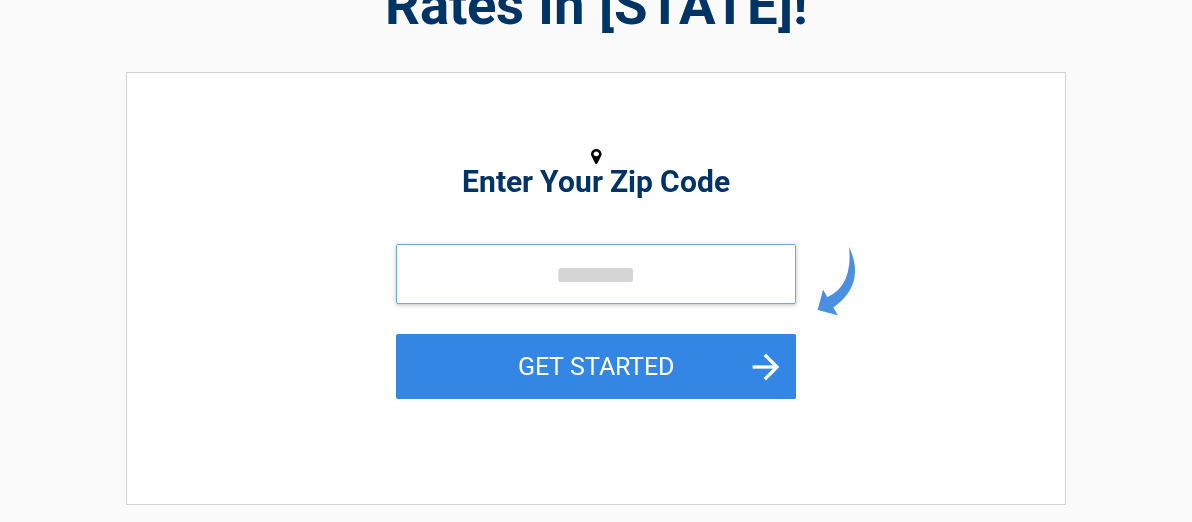 click at bounding box center (596, 274) 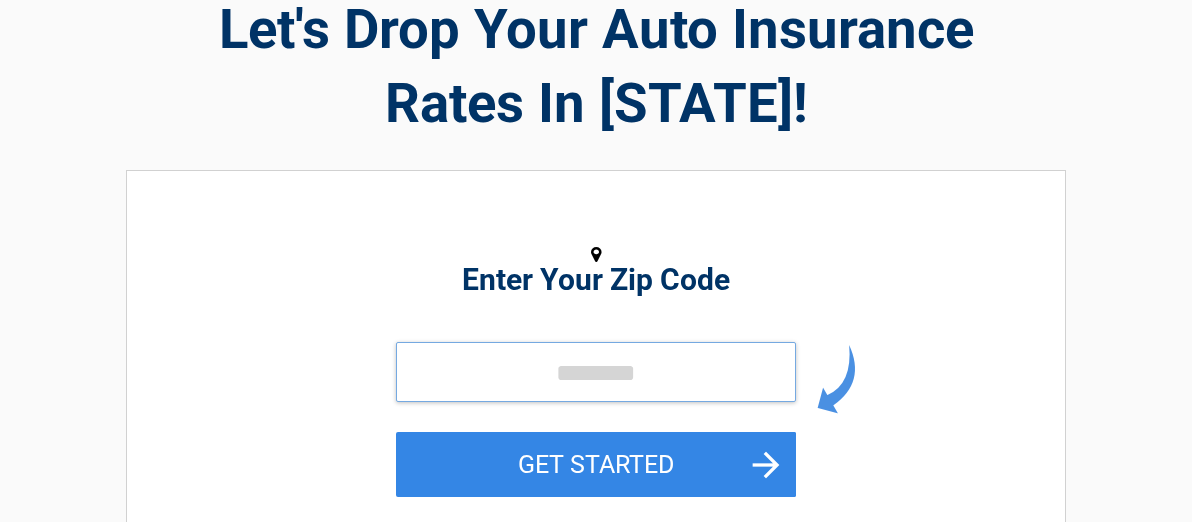 scroll, scrollTop: 100, scrollLeft: 0, axis: vertical 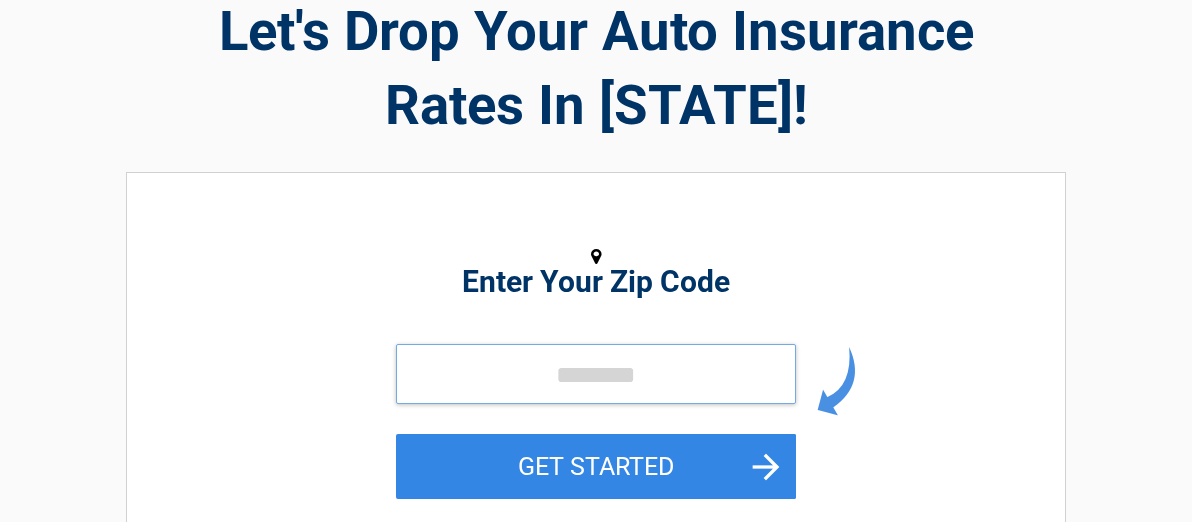click at bounding box center (596, 374) 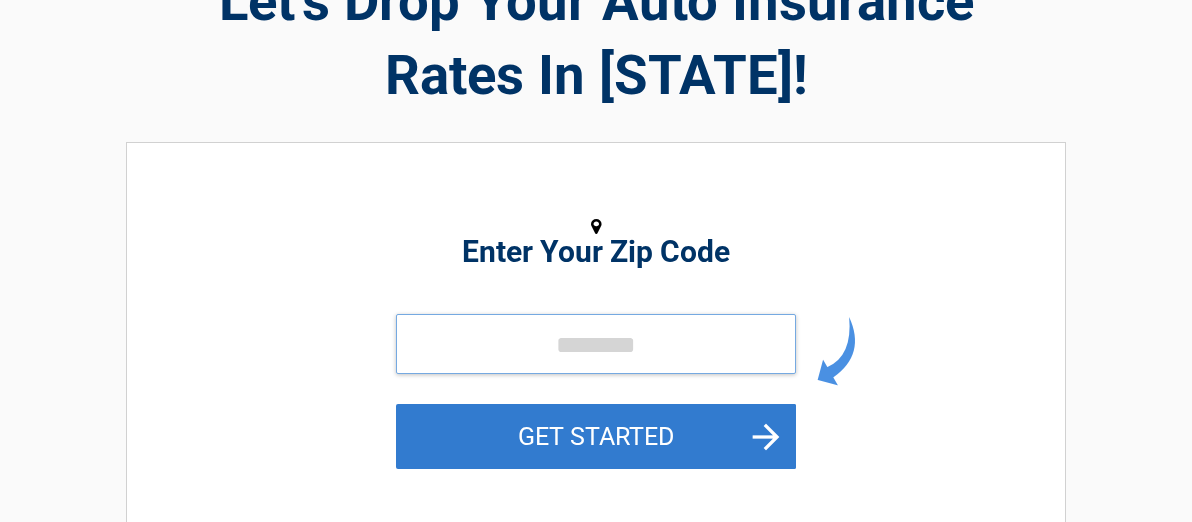 scroll, scrollTop: 167, scrollLeft: 0, axis: vertical 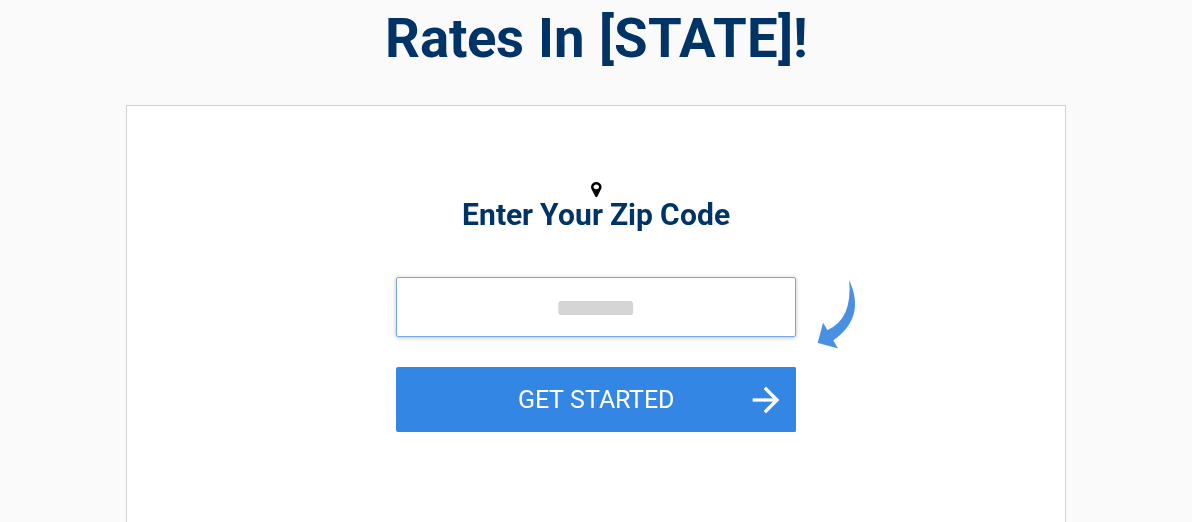 click at bounding box center [596, 307] 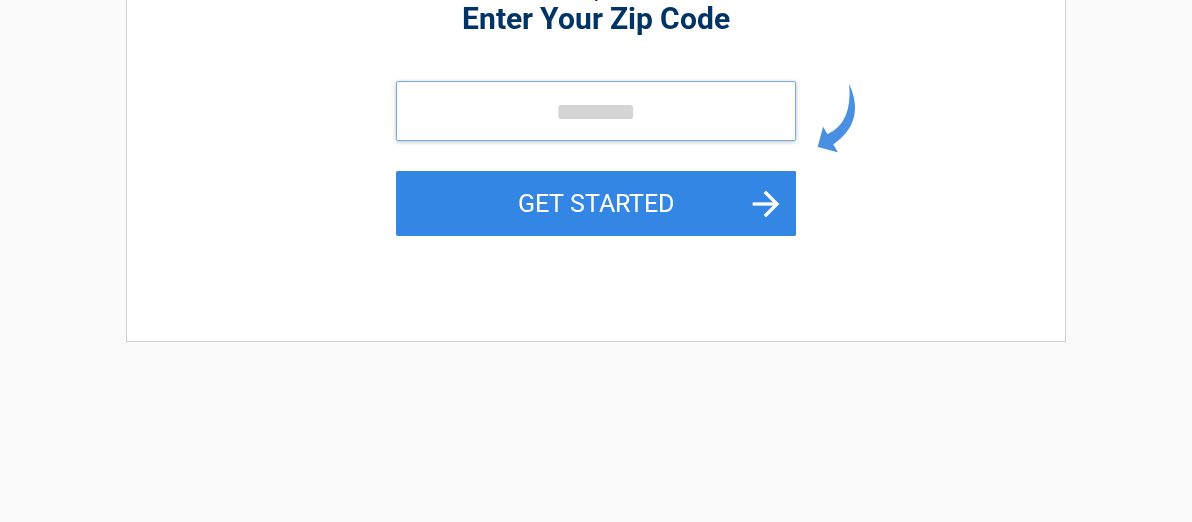 scroll, scrollTop: 367, scrollLeft: 0, axis: vertical 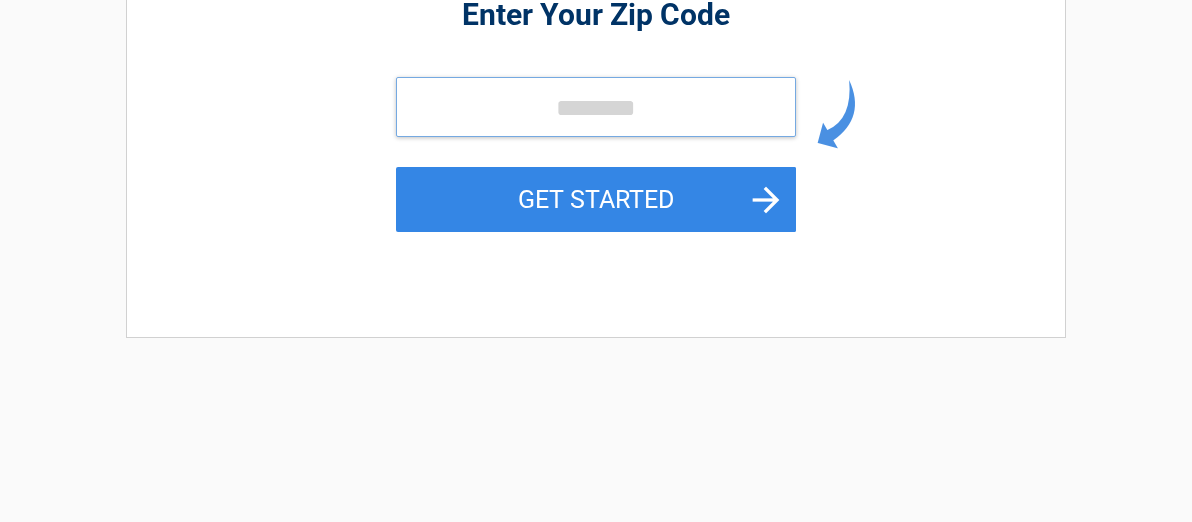 click at bounding box center [596, 107] 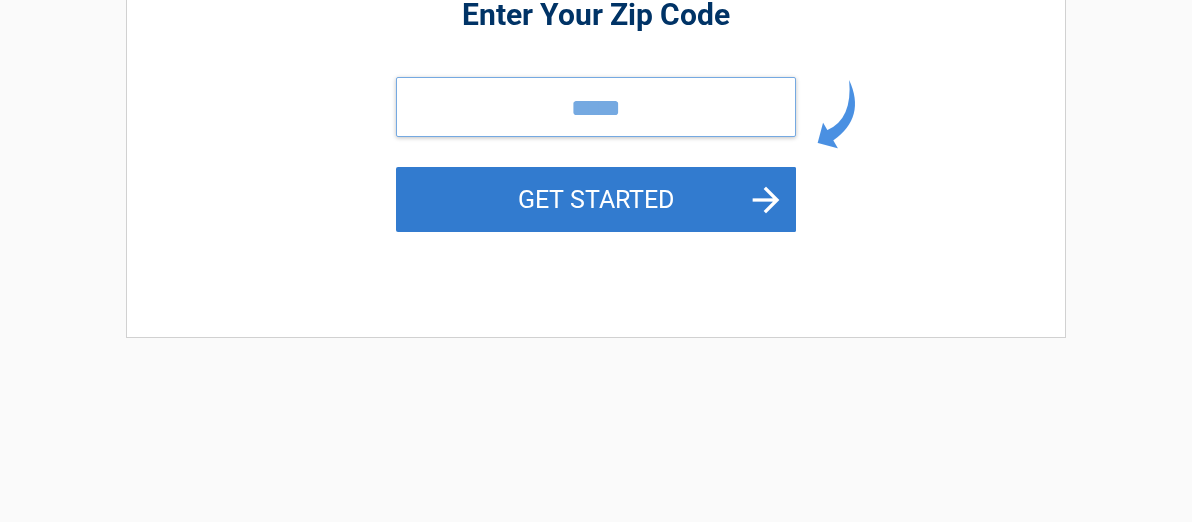 type on "*****" 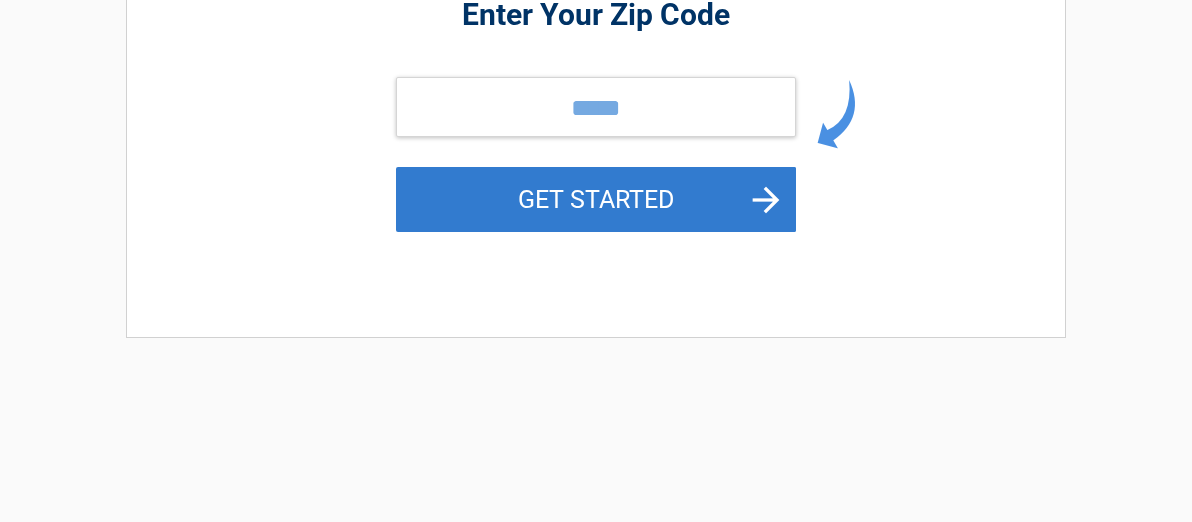 click on "GET STARTED" at bounding box center [596, 199] 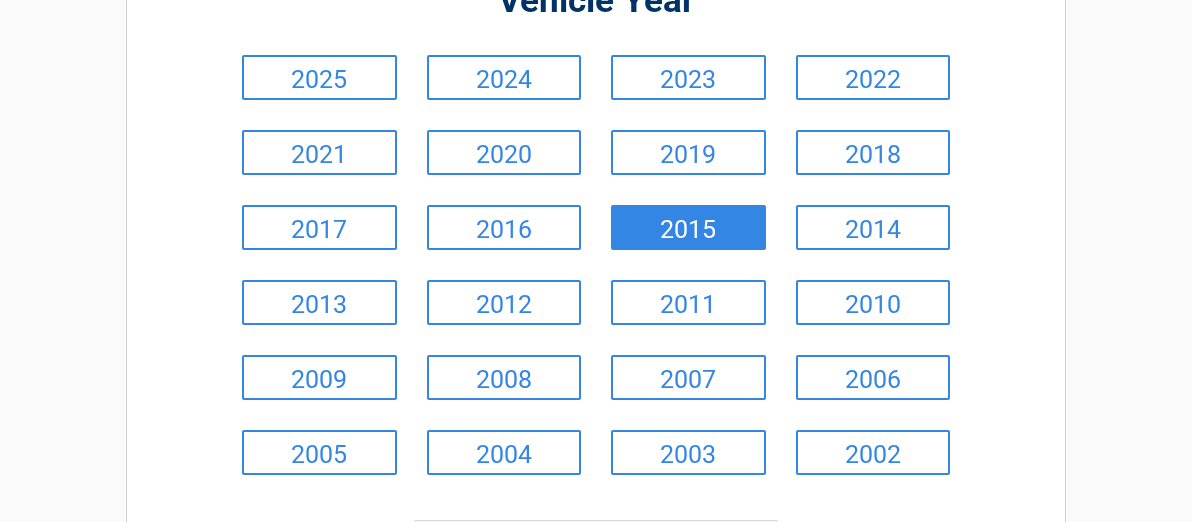 scroll, scrollTop: 267, scrollLeft: 0, axis: vertical 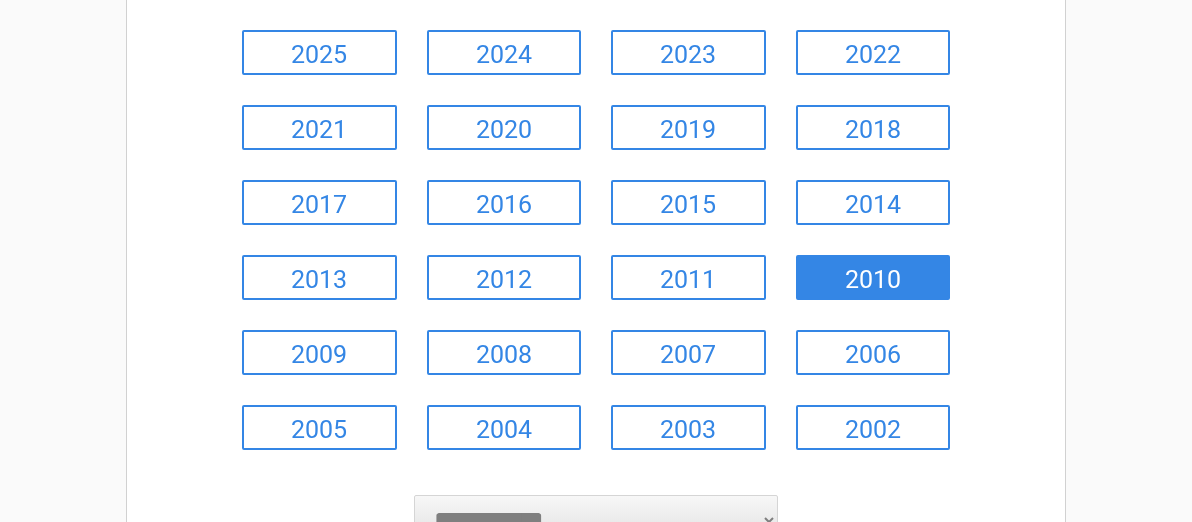 click on "2010" at bounding box center [873, 277] 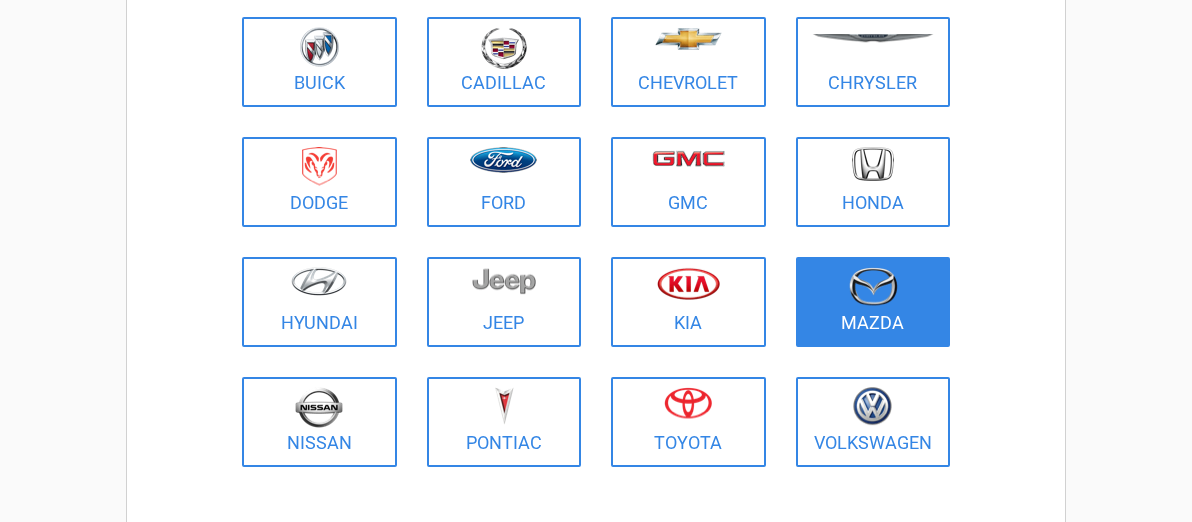 scroll, scrollTop: 300, scrollLeft: 0, axis: vertical 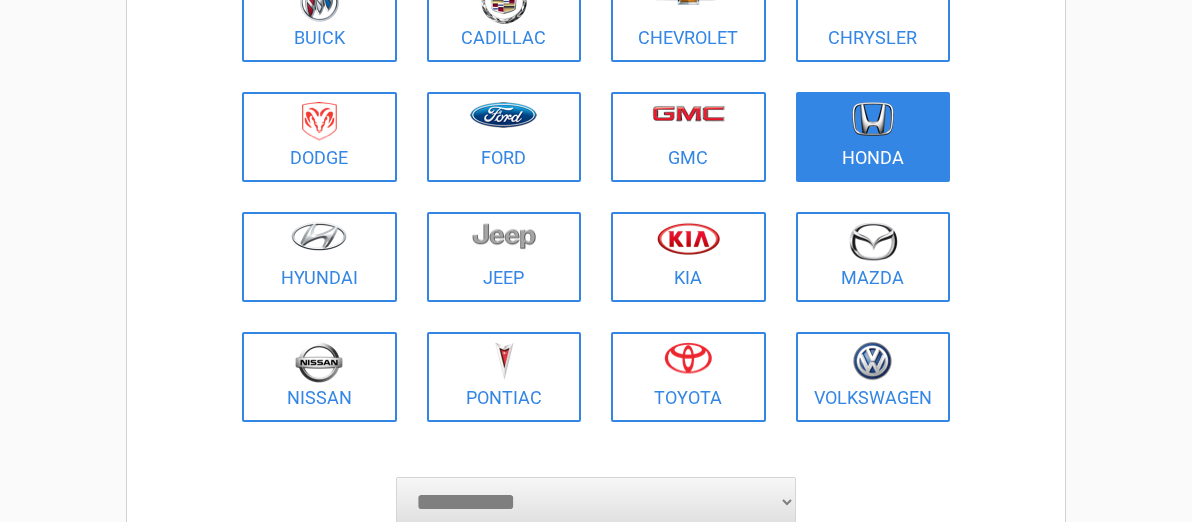 click on "Honda" at bounding box center (873, 137) 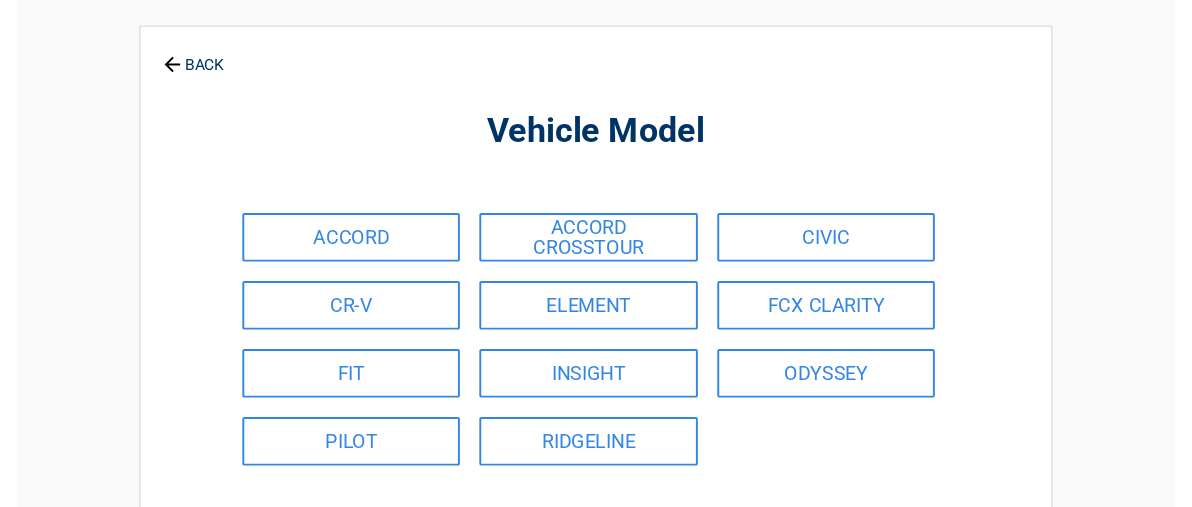 scroll, scrollTop: 67, scrollLeft: 0, axis: vertical 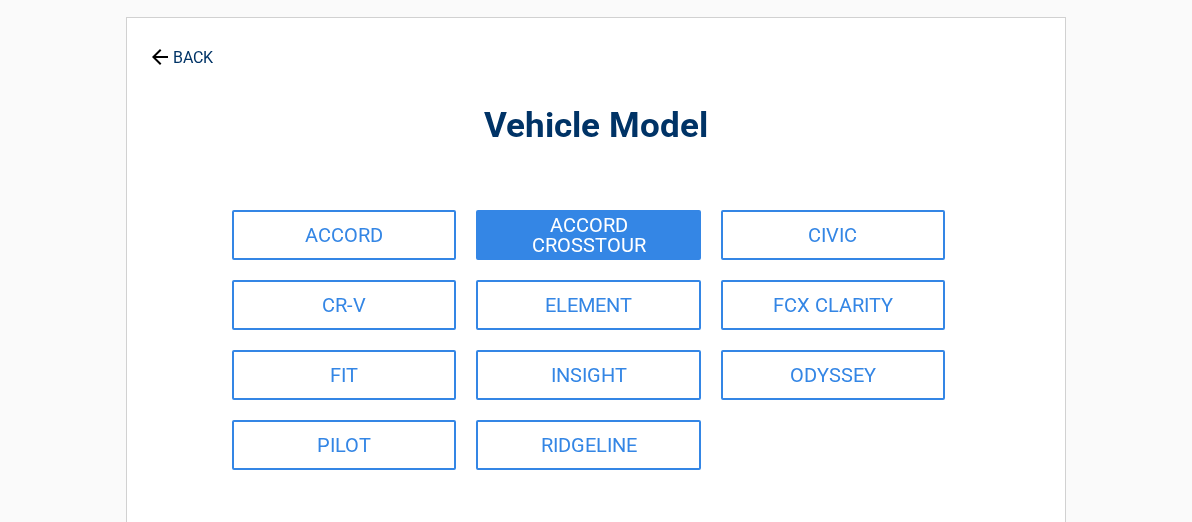 click on "ACCORD CROSSTOUR" at bounding box center [588, 235] 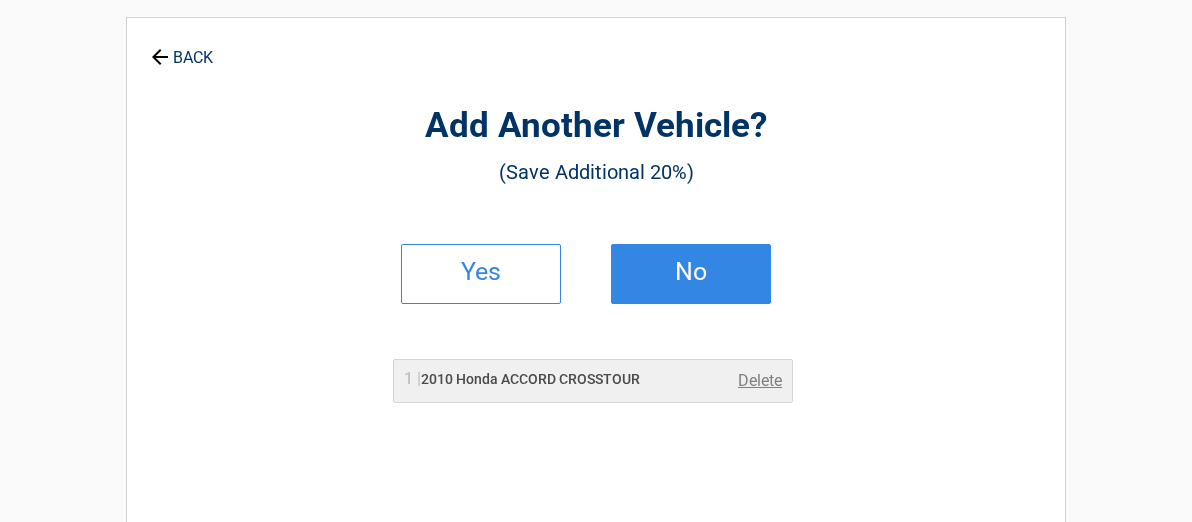 scroll, scrollTop: 100, scrollLeft: 0, axis: vertical 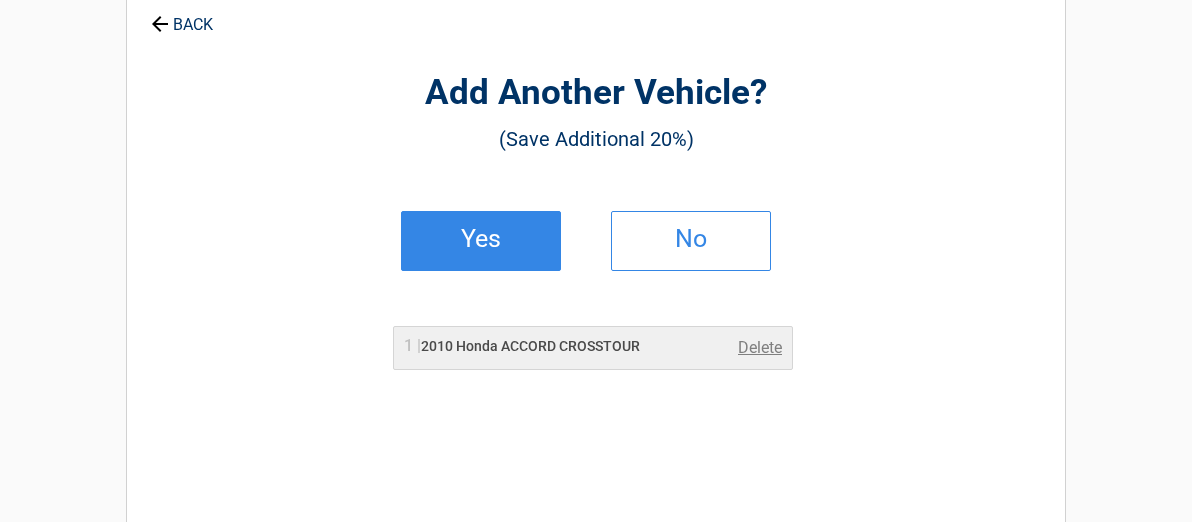 click on "Yes" at bounding box center (481, 241) 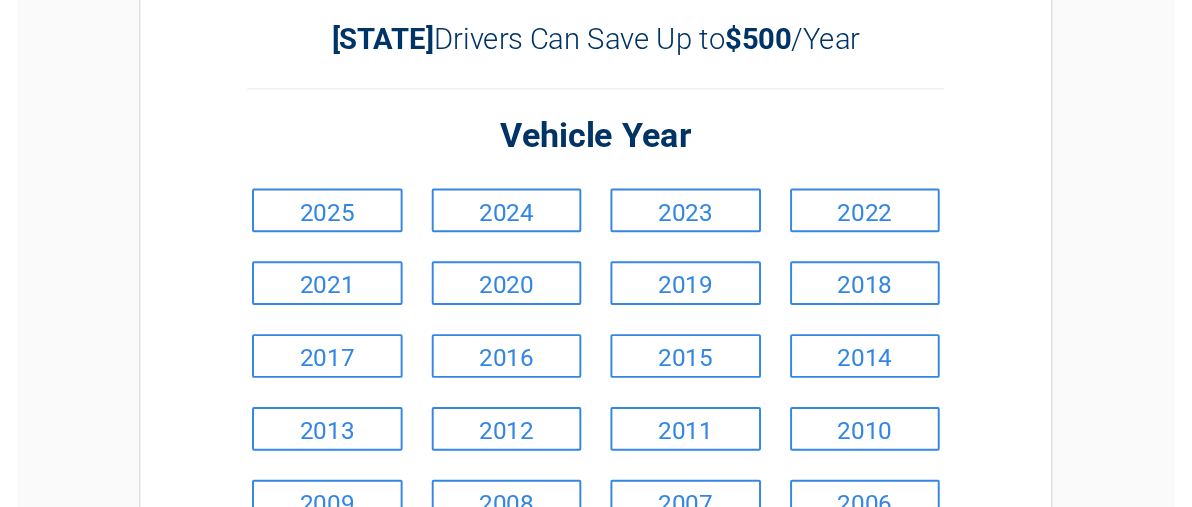 scroll, scrollTop: 100, scrollLeft: 0, axis: vertical 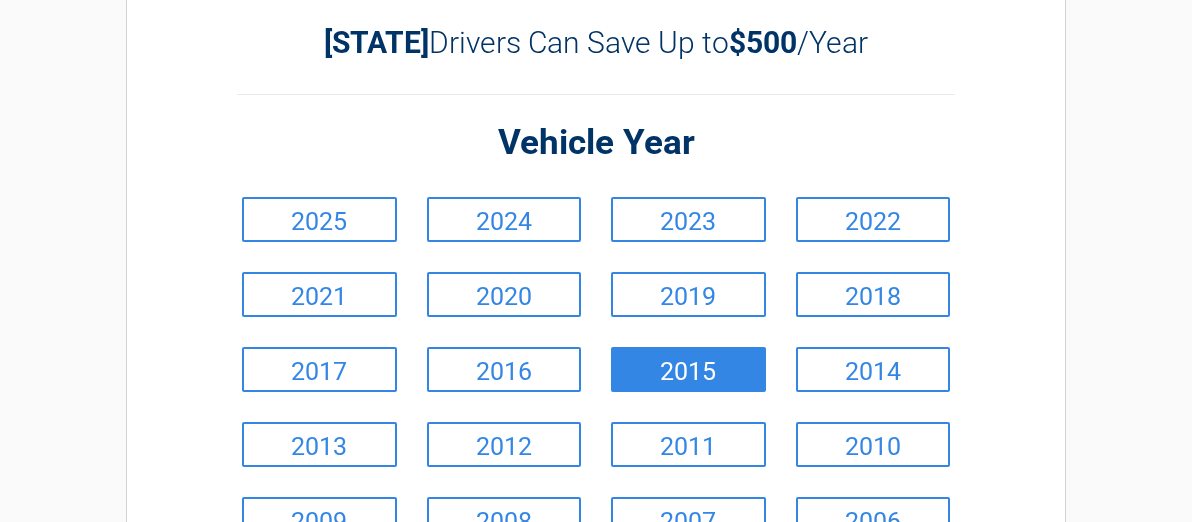 click on "2015" at bounding box center [688, 369] 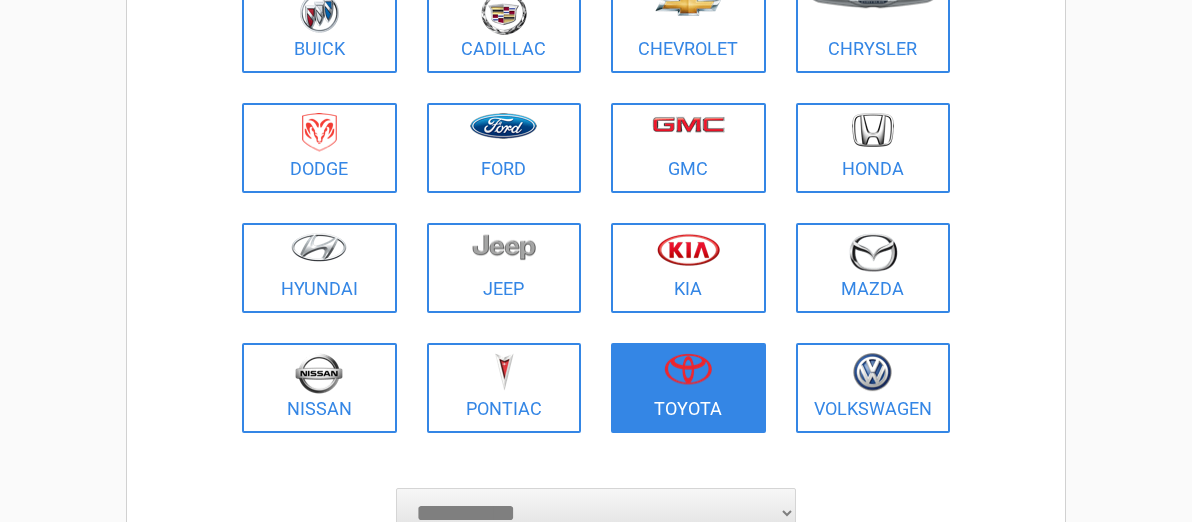 scroll, scrollTop: 300, scrollLeft: 0, axis: vertical 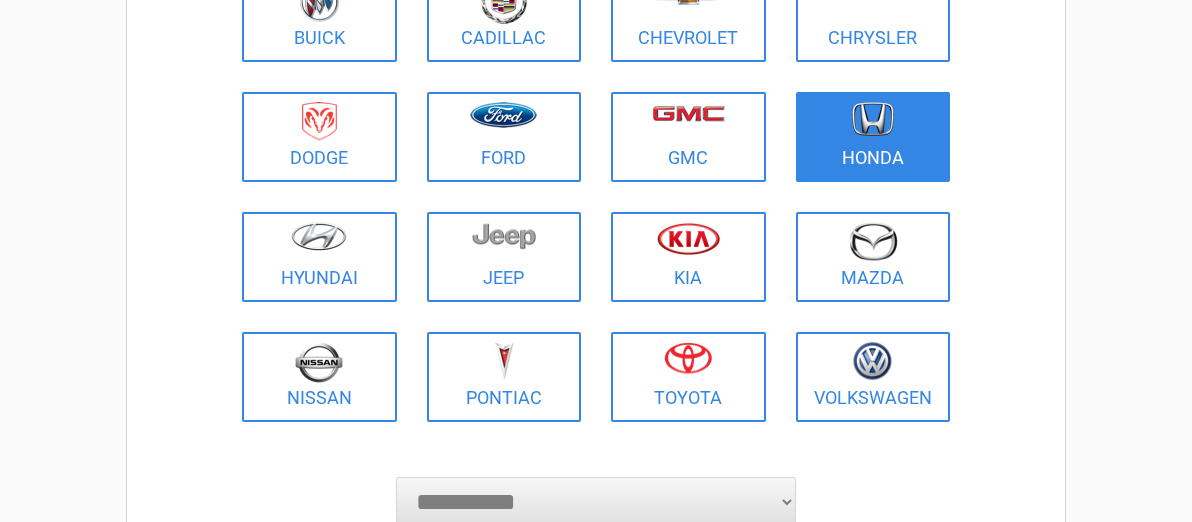 click on "Honda" at bounding box center [873, 137] 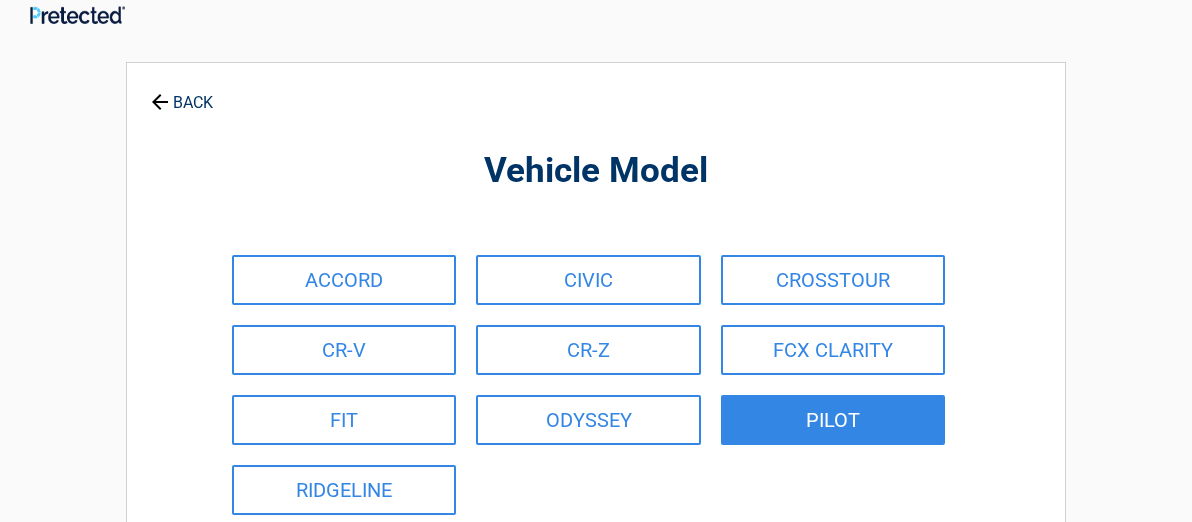 scroll, scrollTop: 0, scrollLeft: 0, axis: both 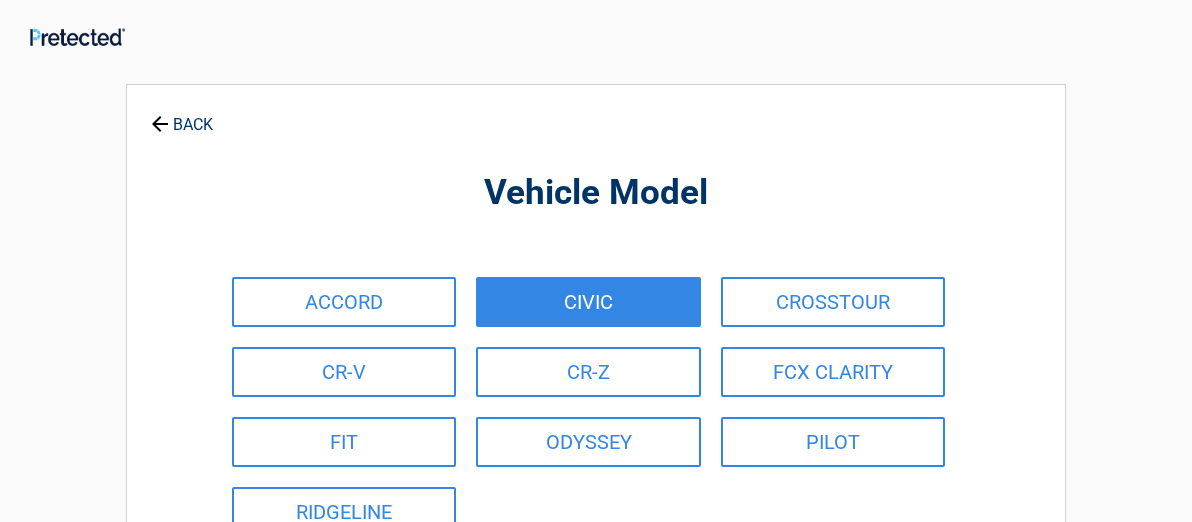 click on "CIVIC" at bounding box center [588, 302] 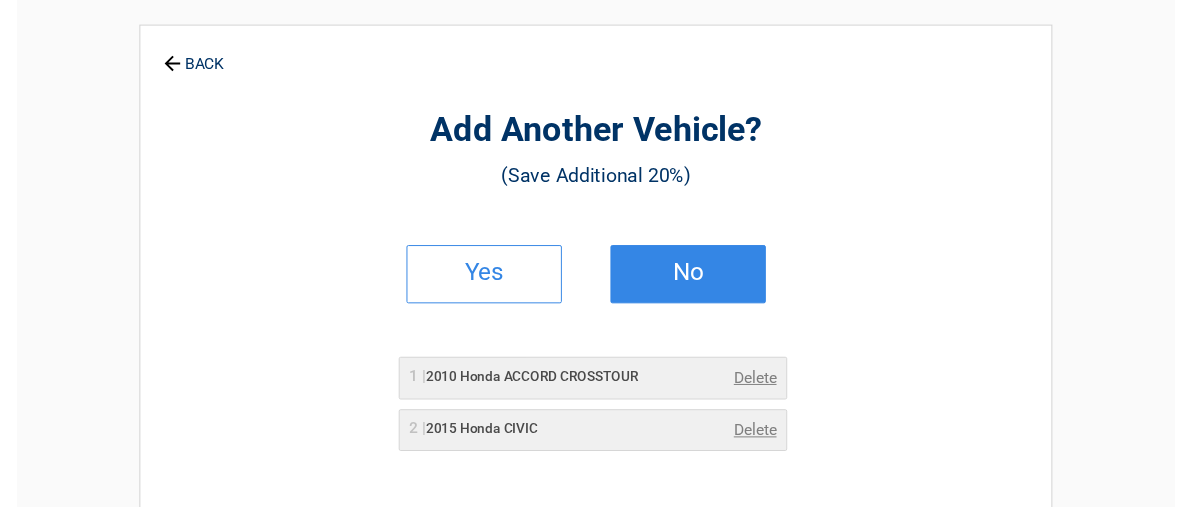 scroll, scrollTop: 67, scrollLeft: 0, axis: vertical 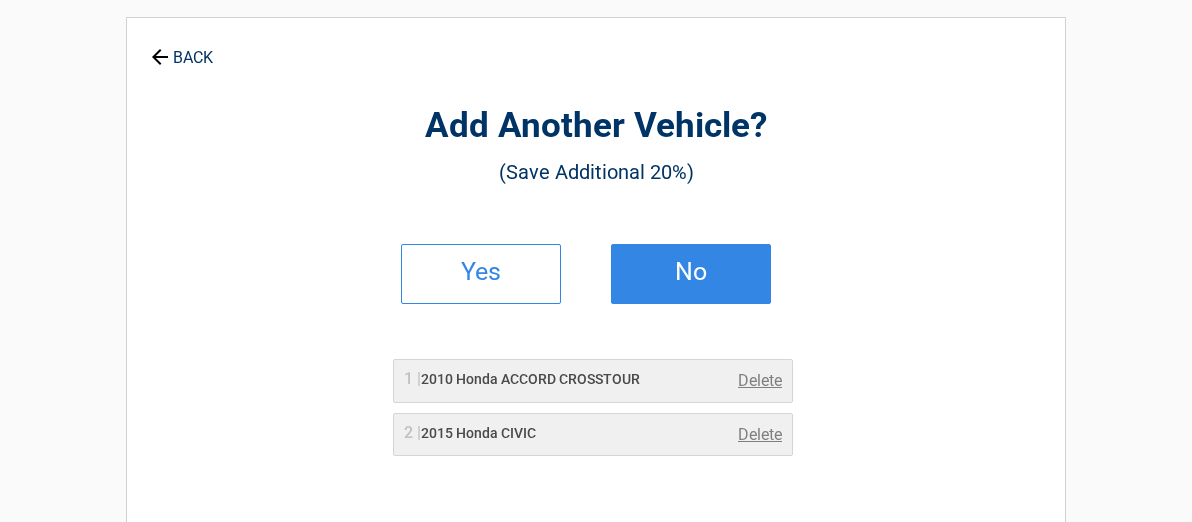 click on "No" at bounding box center [691, 274] 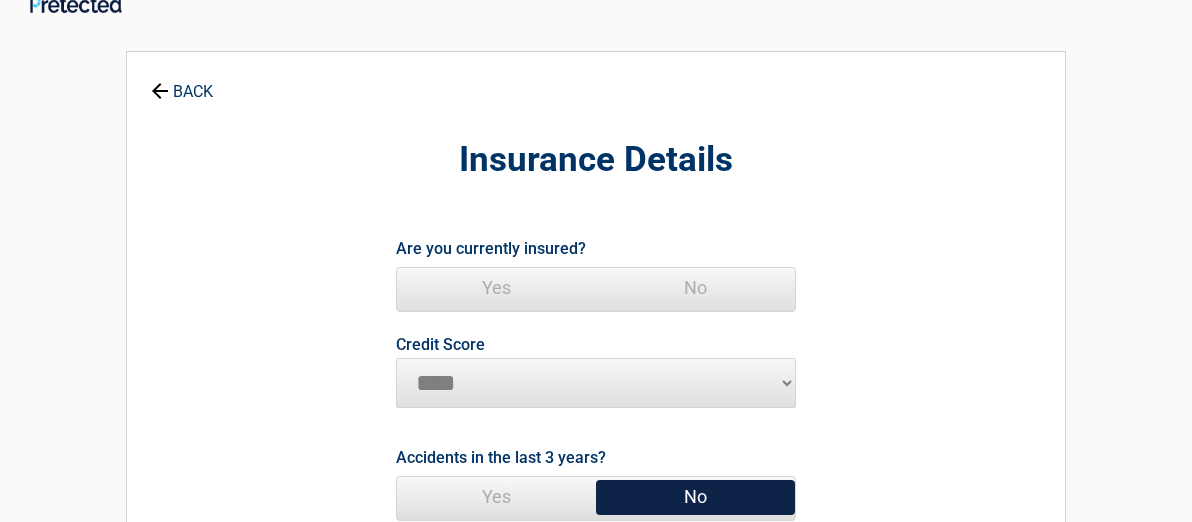 scroll, scrollTop: 0, scrollLeft: 0, axis: both 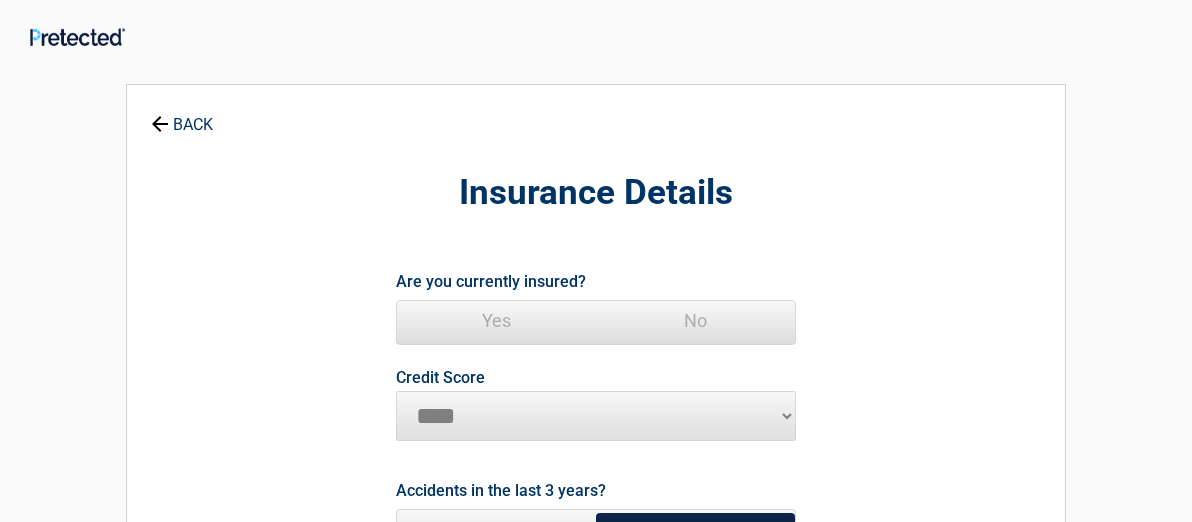click on "Yes" at bounding box center [496, 321] 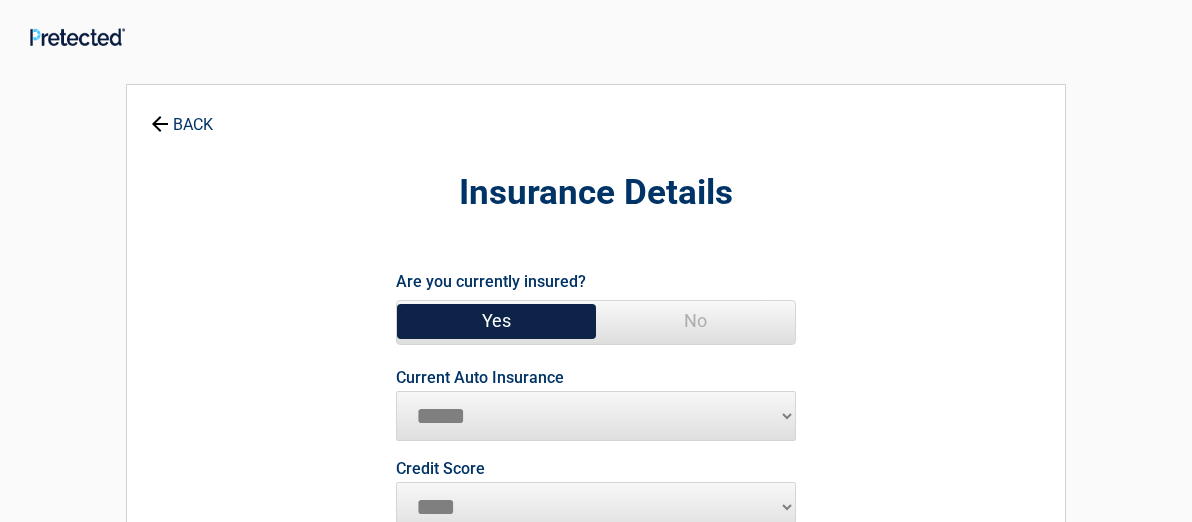 click on "**********" at bounding box center [596, 416] 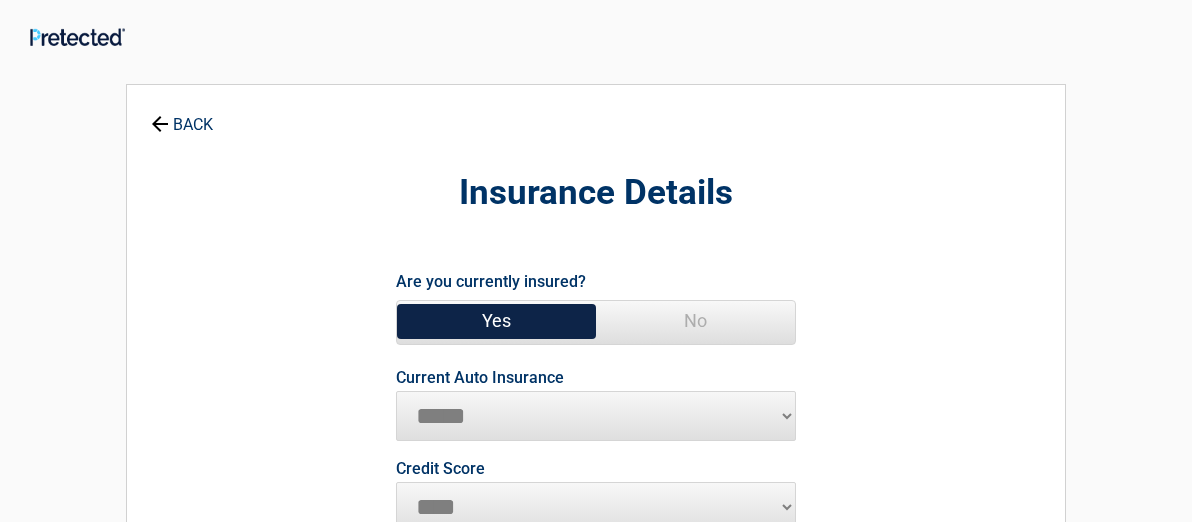 select on "****" 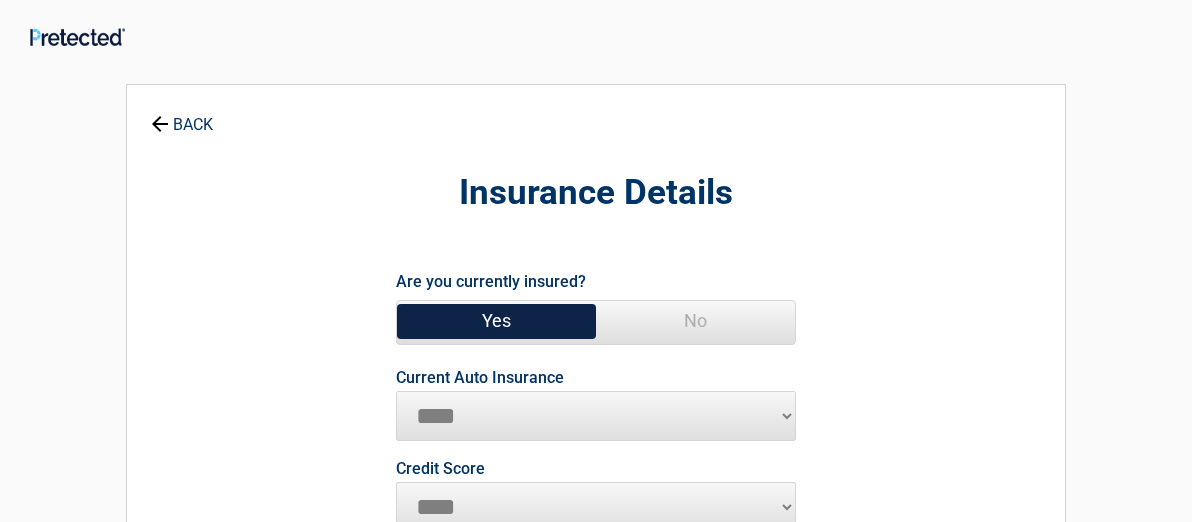 click on "**********" at bounding box center (596, 416) 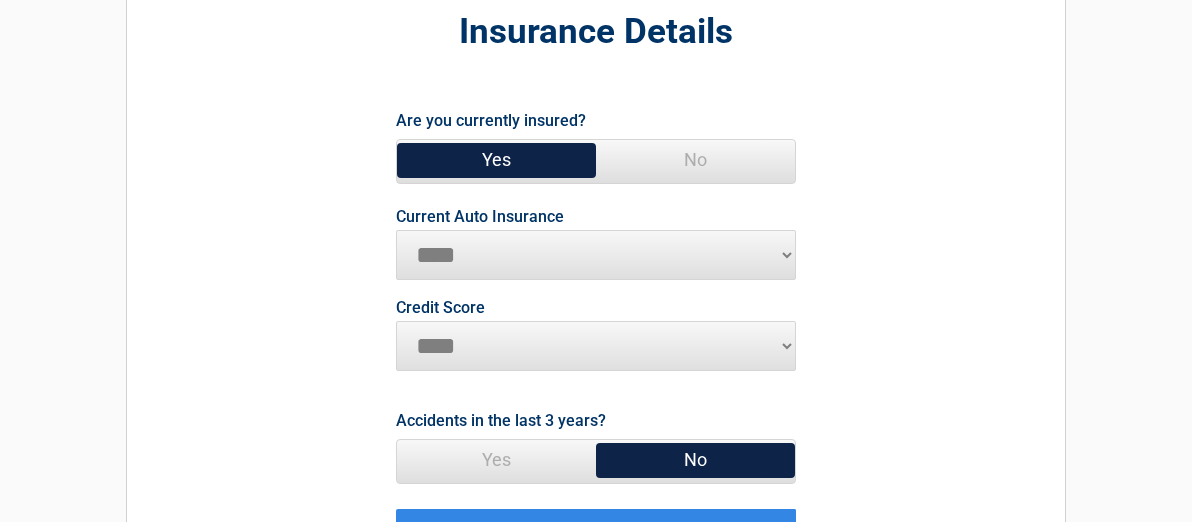 scroll, scrollTop: 167, scrollLeft: 0, axis: vertical 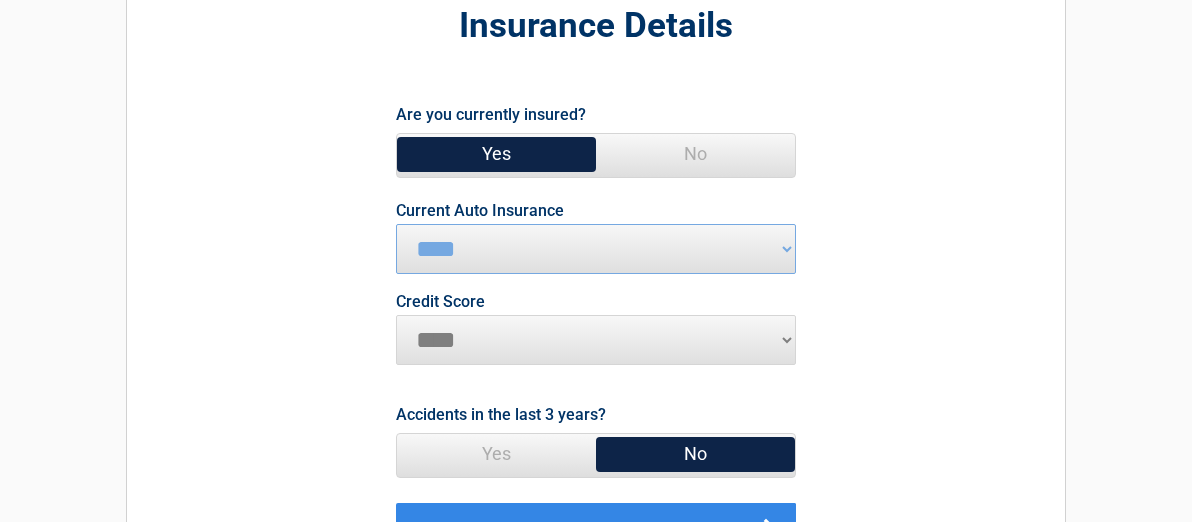 click on "*********
****
*******
****" at bounding box center [596, 340] 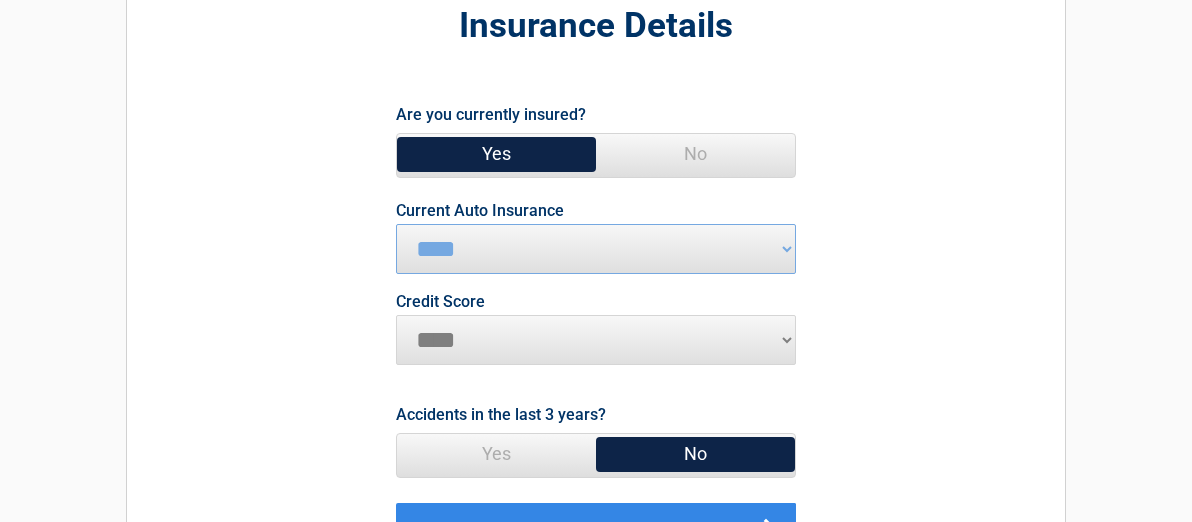 select on "*********" 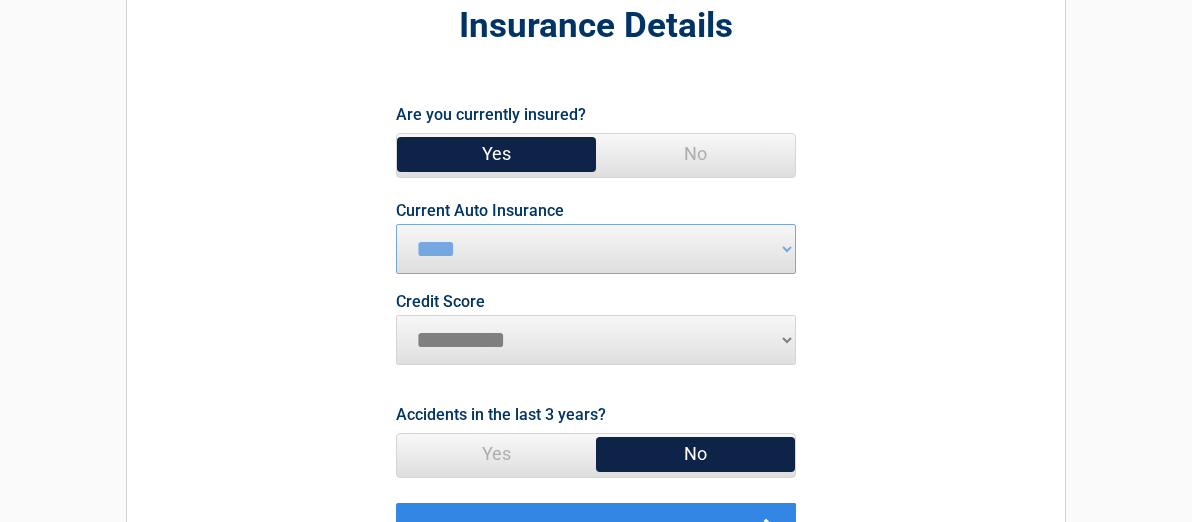 click on "*********
****
*******
****" at bounding box center (596, 340) 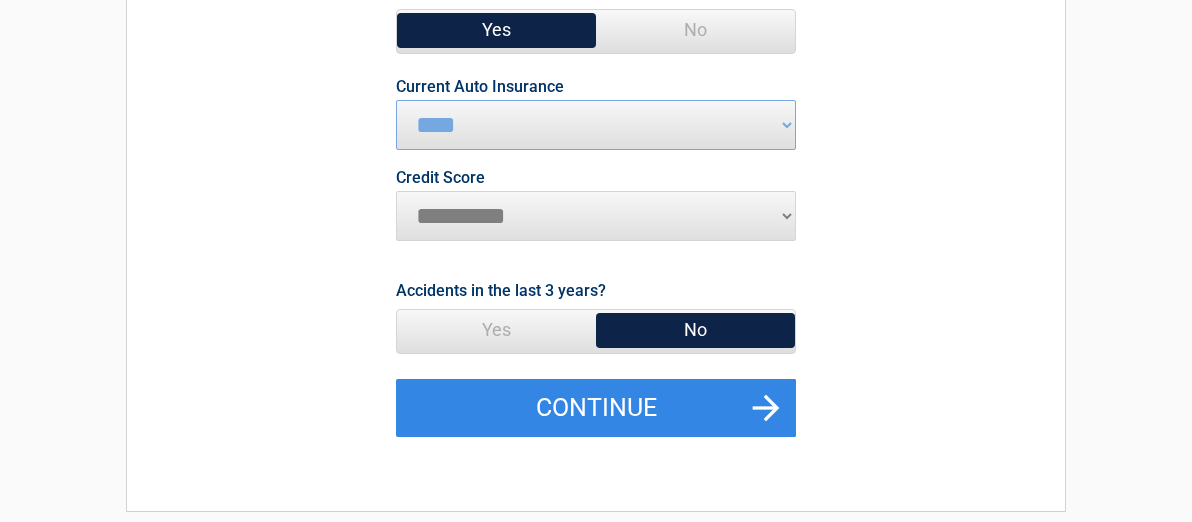 scroll, scrollTop: 300, scrollLeft: 0, axis: vertical 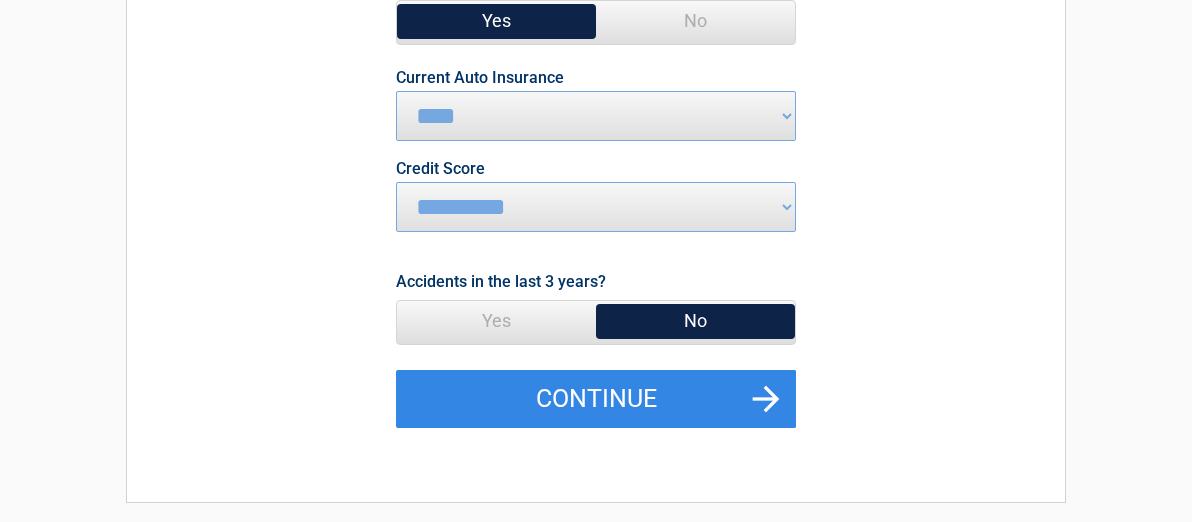 click on "Yes" at bounding box center (496, 321) 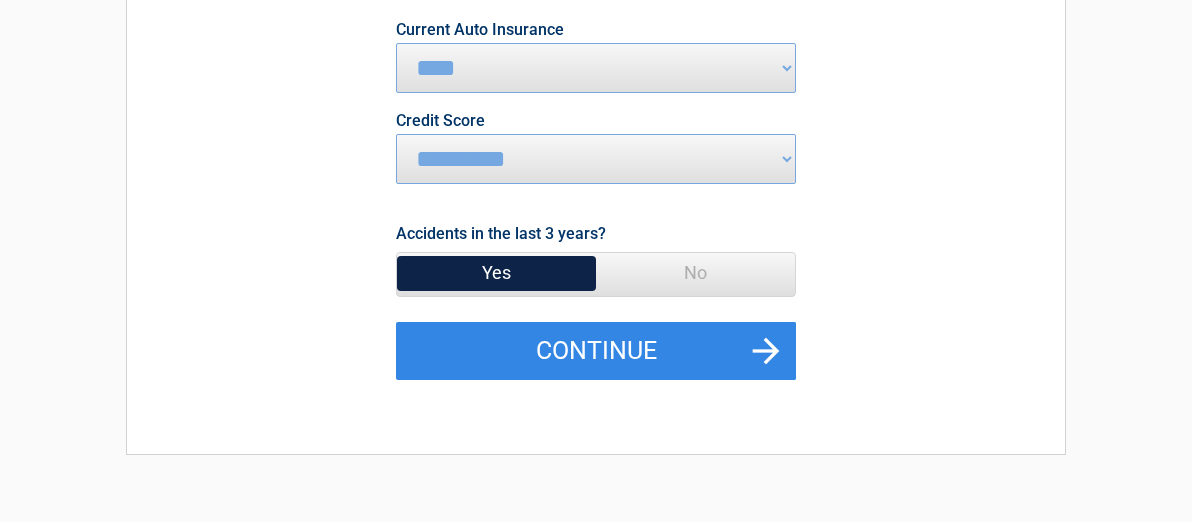scroll, scrollTop: 433, scrollLeft: 0, axis: vertical 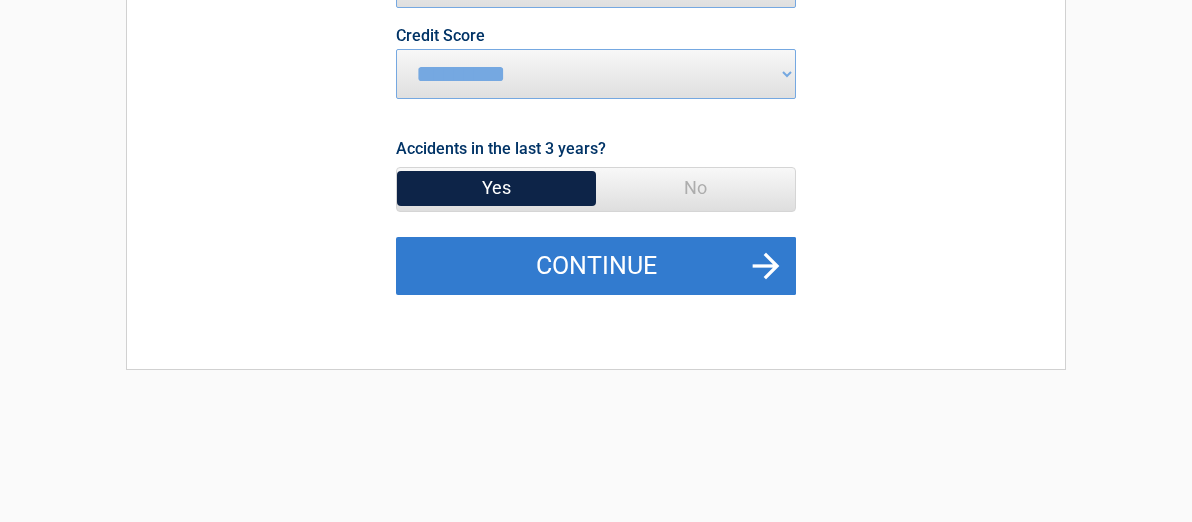 click on "Continue" at bounding box center [596, 266] 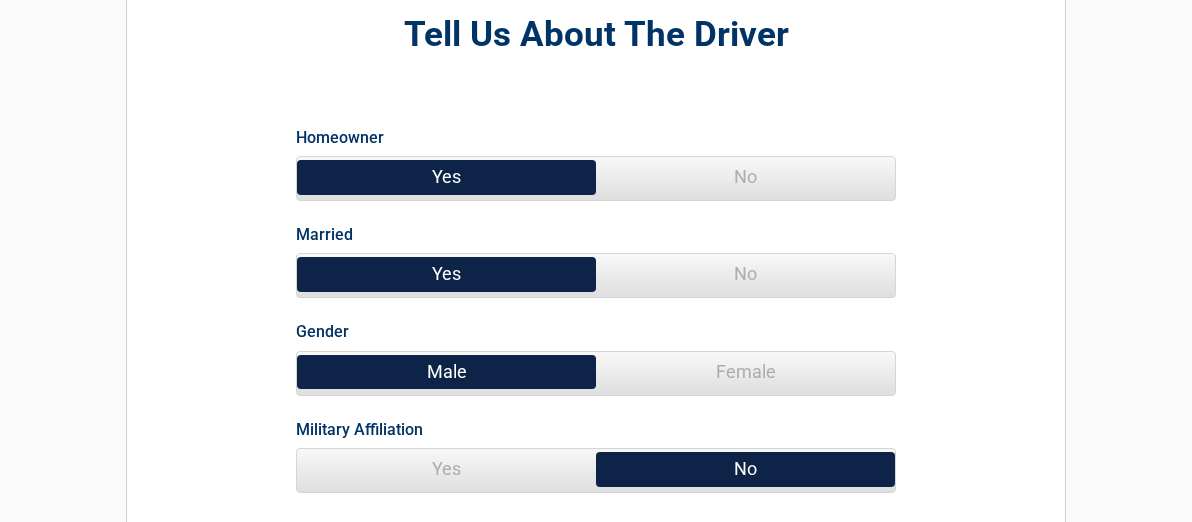 scroll, scrollTop: 133, scrollLeft: 0, axis: vertical 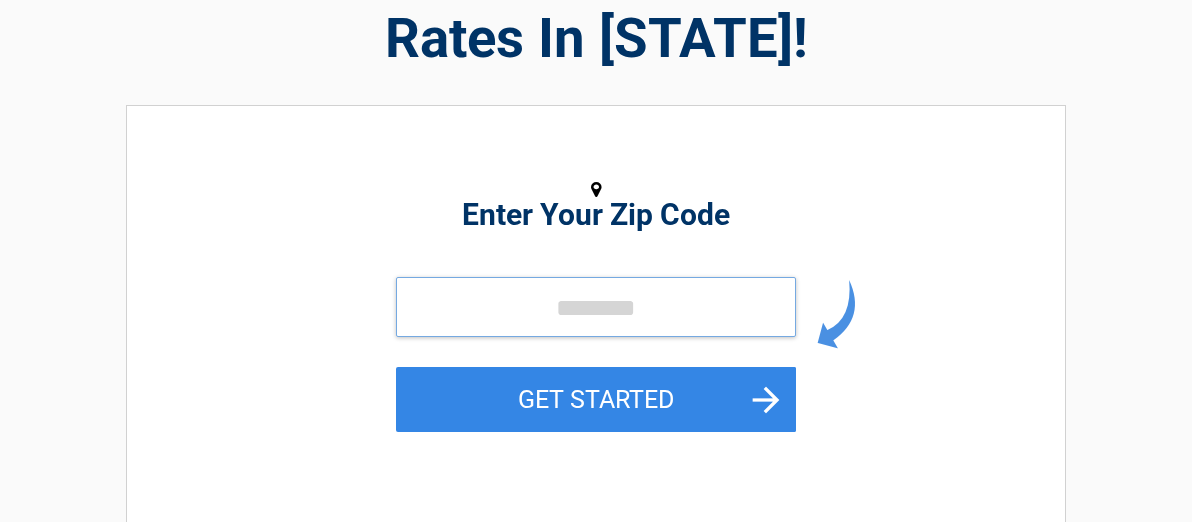 click at bounding box center (596, 307) 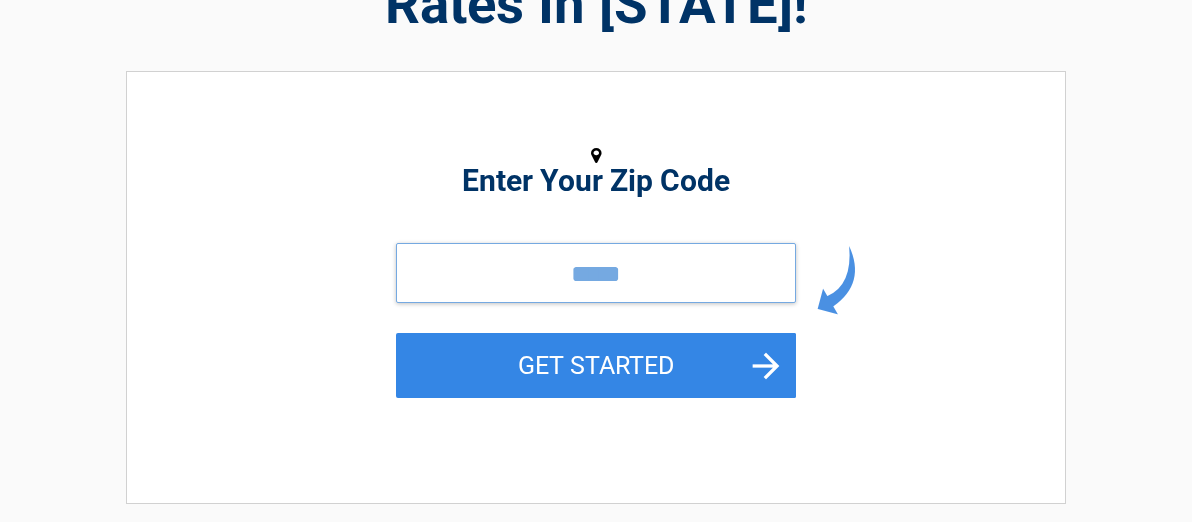 scroll, scrollTop: 267, scrollLeft: 0, axis: vertical 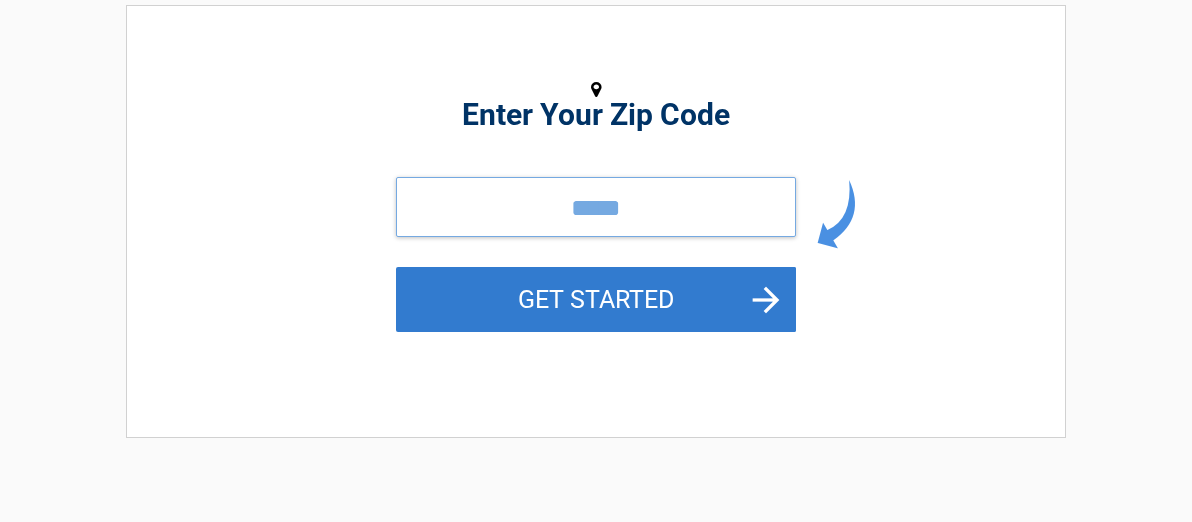 type on "*****" 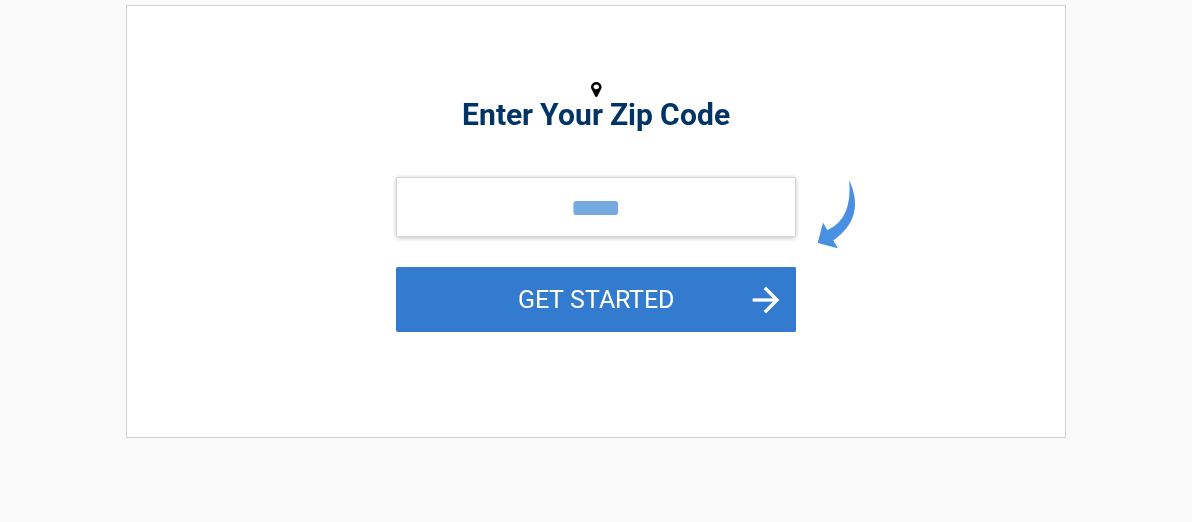 click on "GET STARTED" at bounding box center [596, 299] 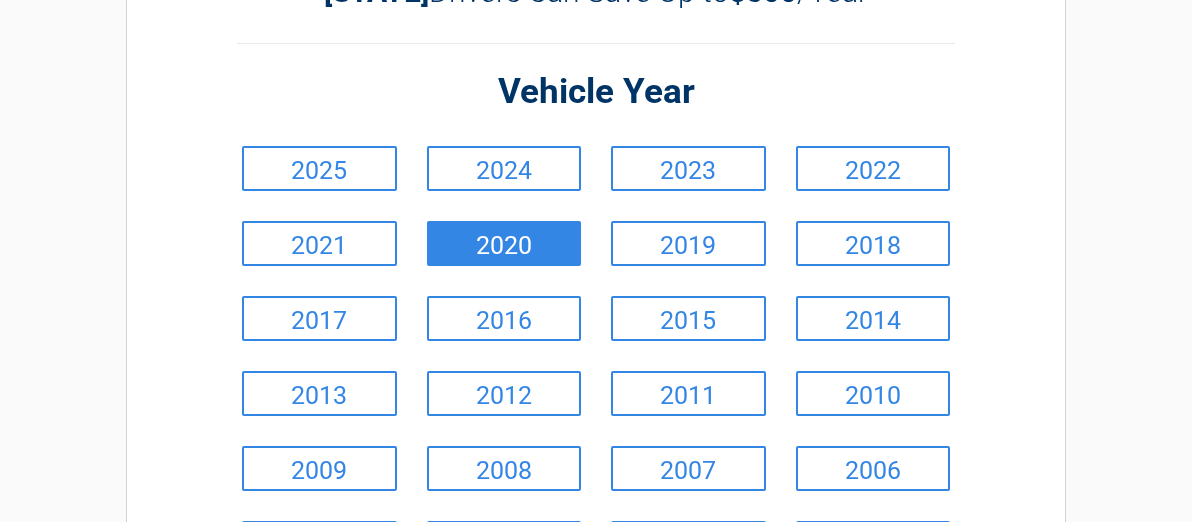 scroll, scrollTop: 167, scrollLeft: 0, axis: vertical 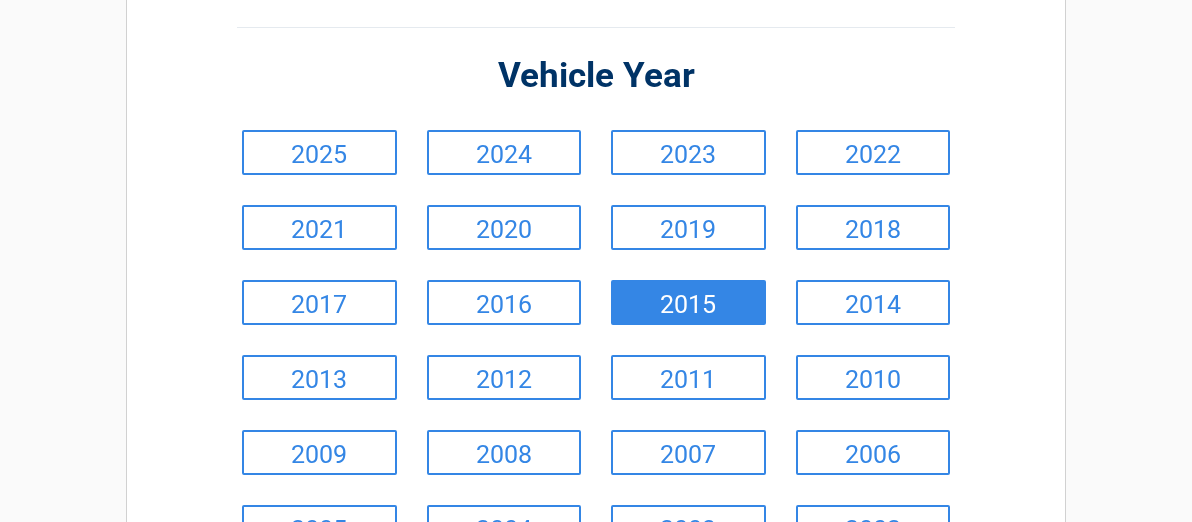 click on "2015" at bounding box center [688, 302] 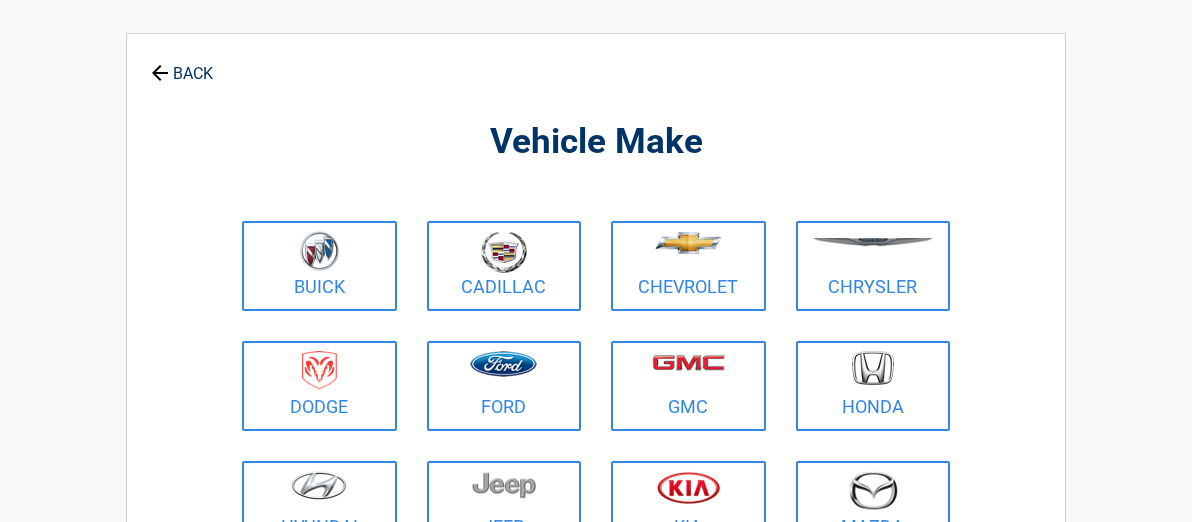 scroll, scrollTop: 0, scrollLeft: 0, axis: both 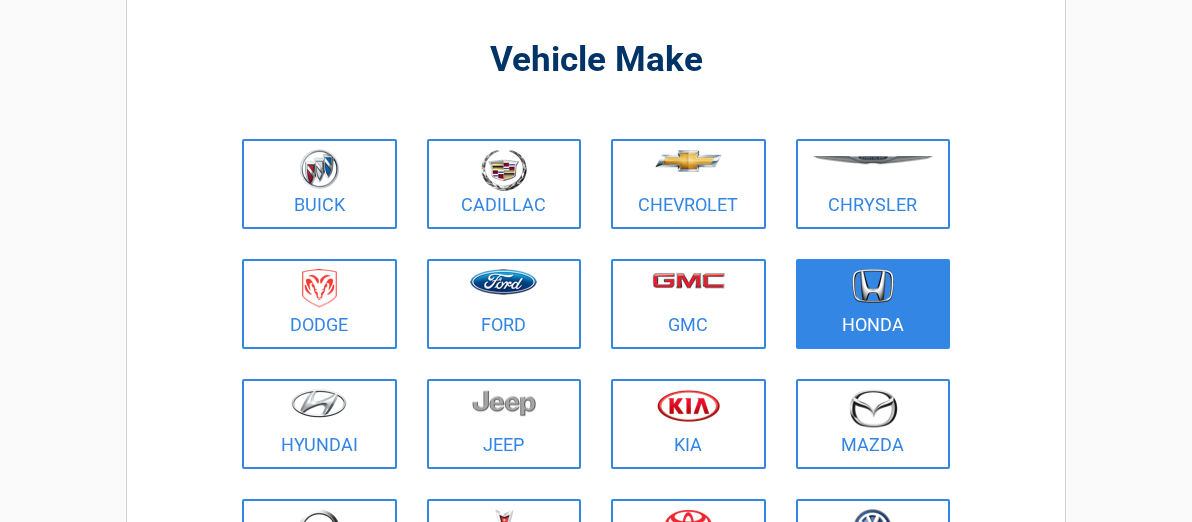 click on "Honda" at bounding box center [873, 304] 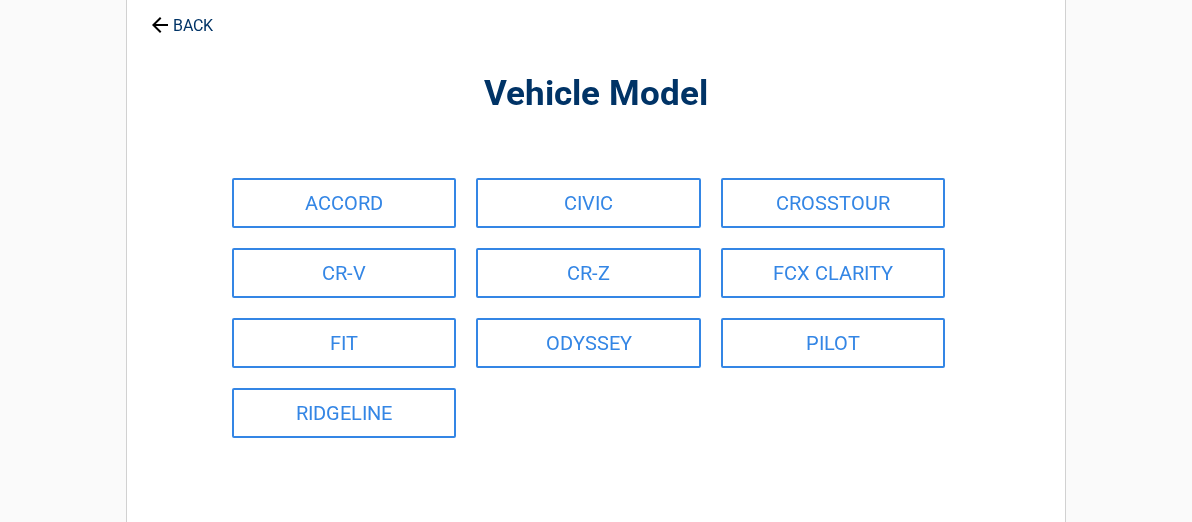 scroll, scrollTop: 0, scrollLeft: 0, axis: both 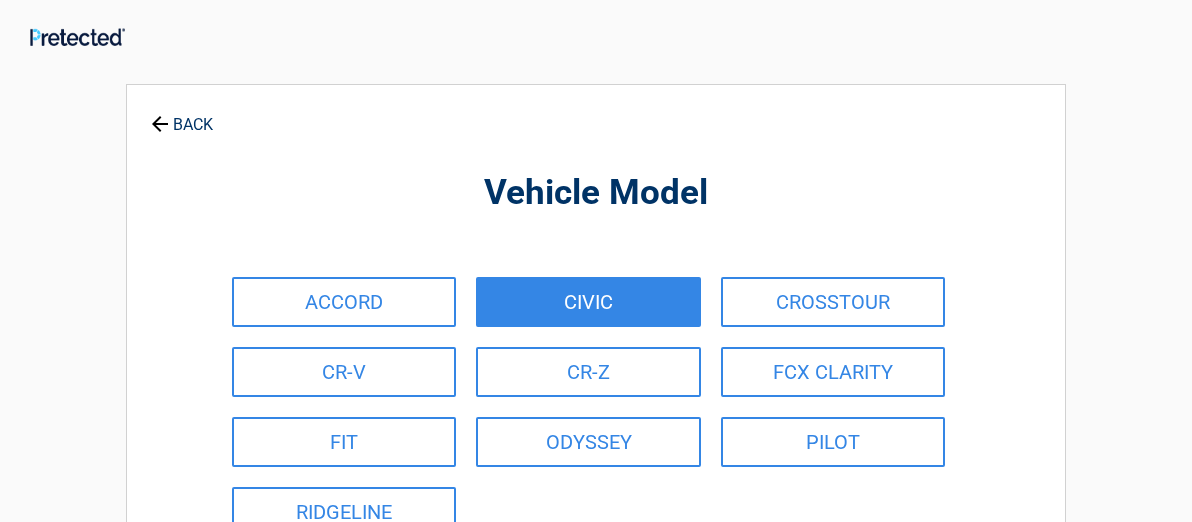 click on "CIVIC" at bounding box center [588, 302] 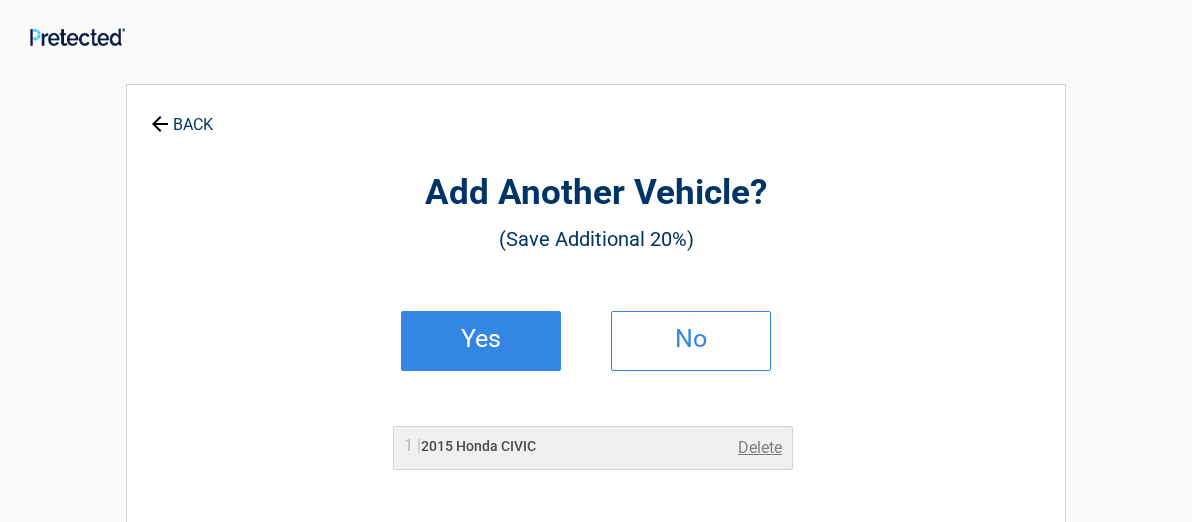 click on "Yes" at bounding box center (481, 339) 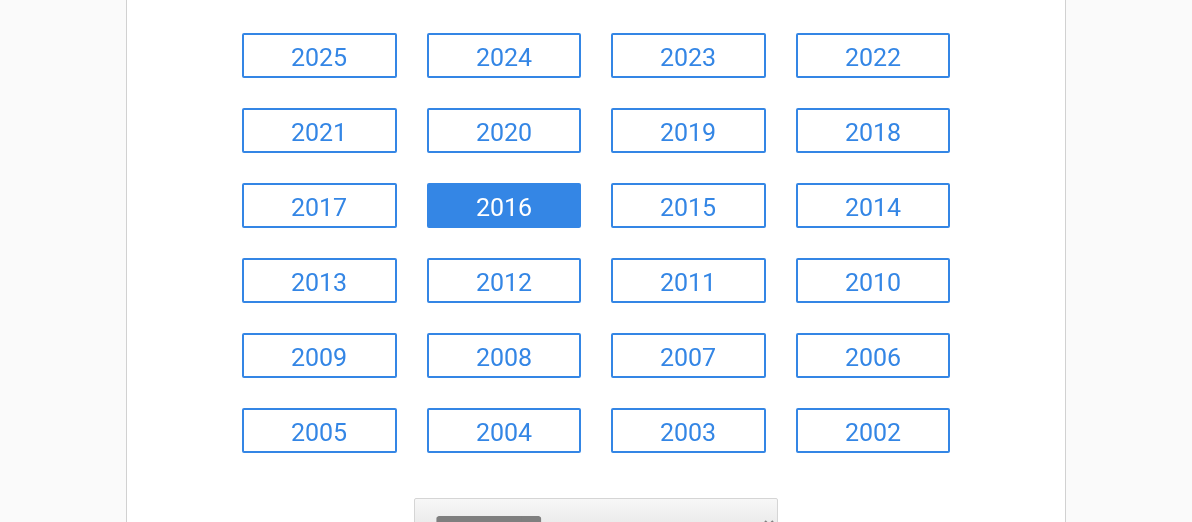scroll, scrollTop: 267, scrollLeft: 0, axis: vertical 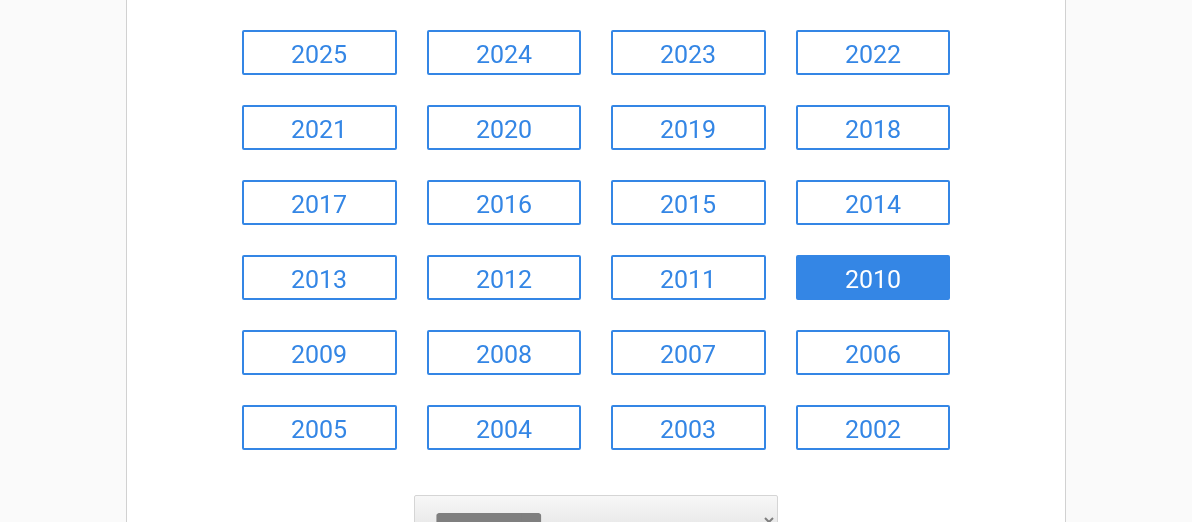 click on "2010" at bounding box center [873, 277] 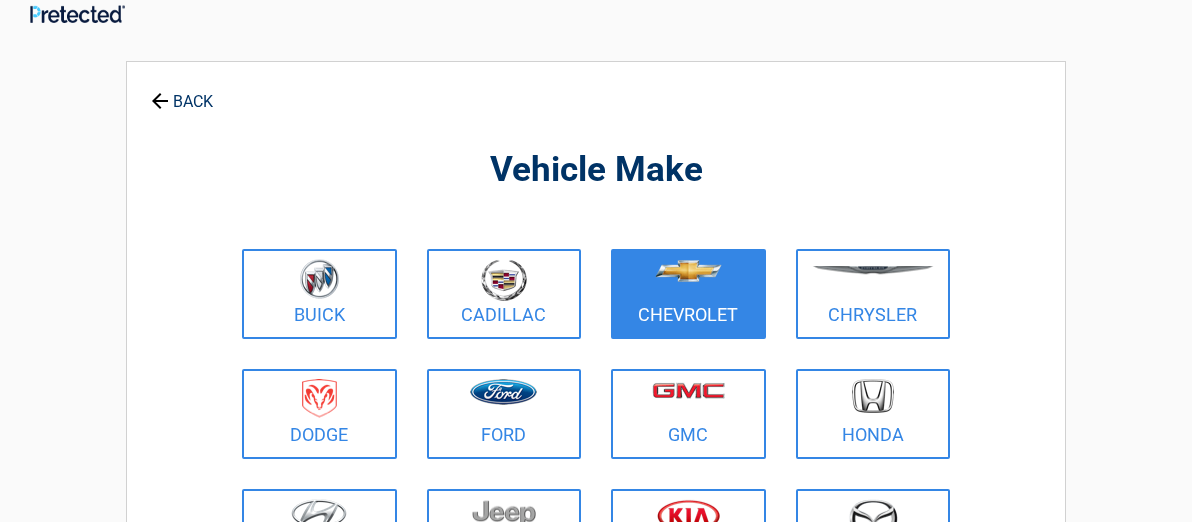scroll, scrollTop: 0, scrollLeft: 0, axis: both 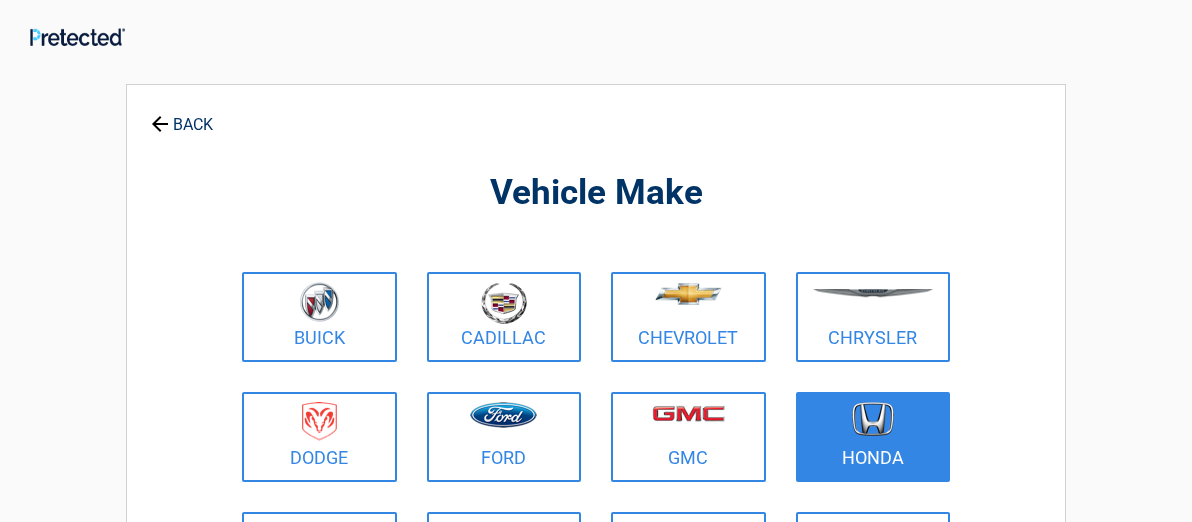 click on "Honda" at bounding box center [873, 437] 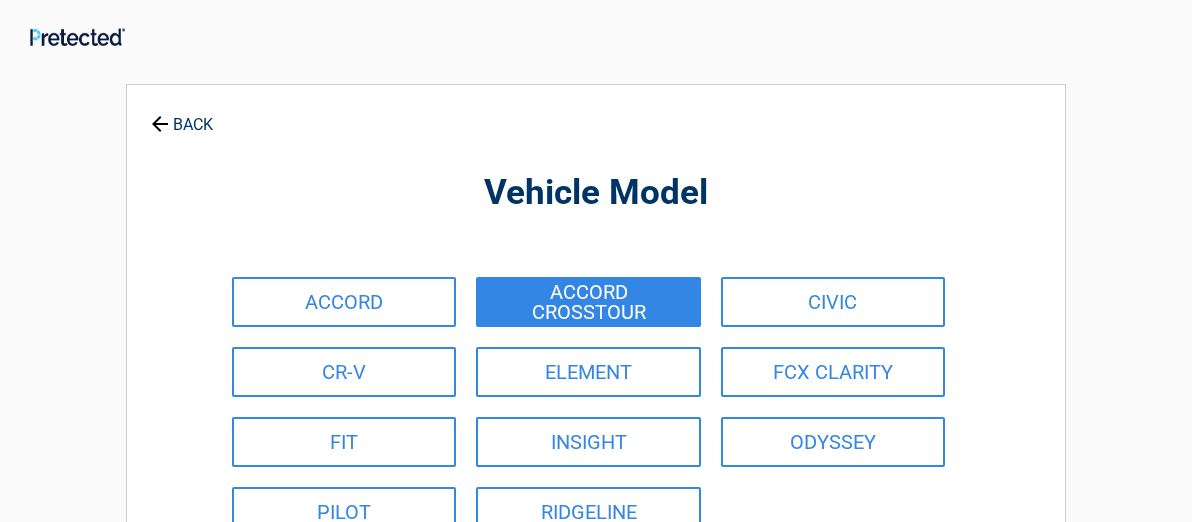 click on "ACCORD CROSSTOUR" at bounding box center (588, 302) 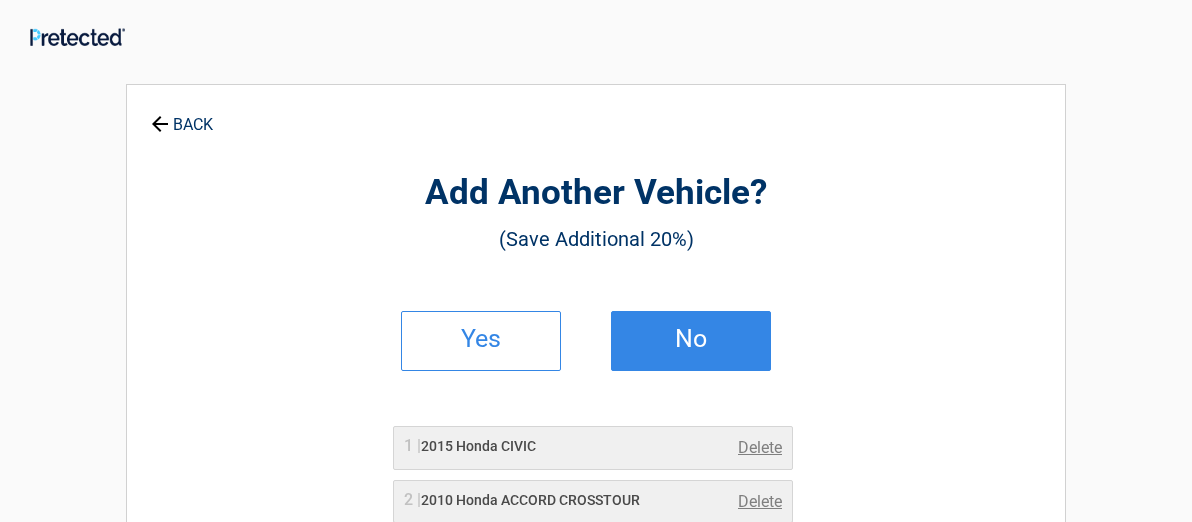 click on "No" at bounding box center (691, 339) 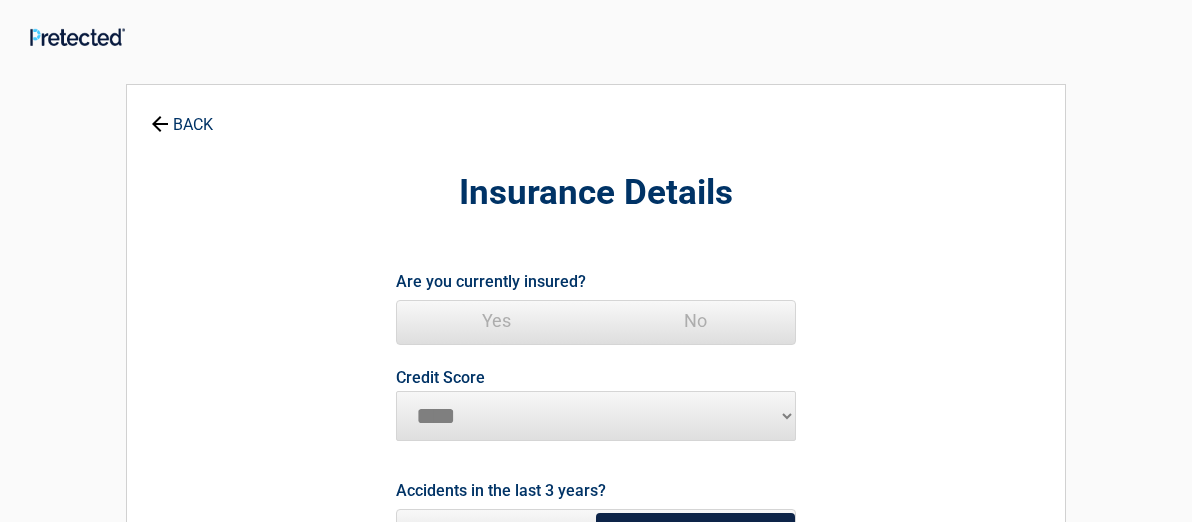 click on "Yes" at bounding box center (496, 321) 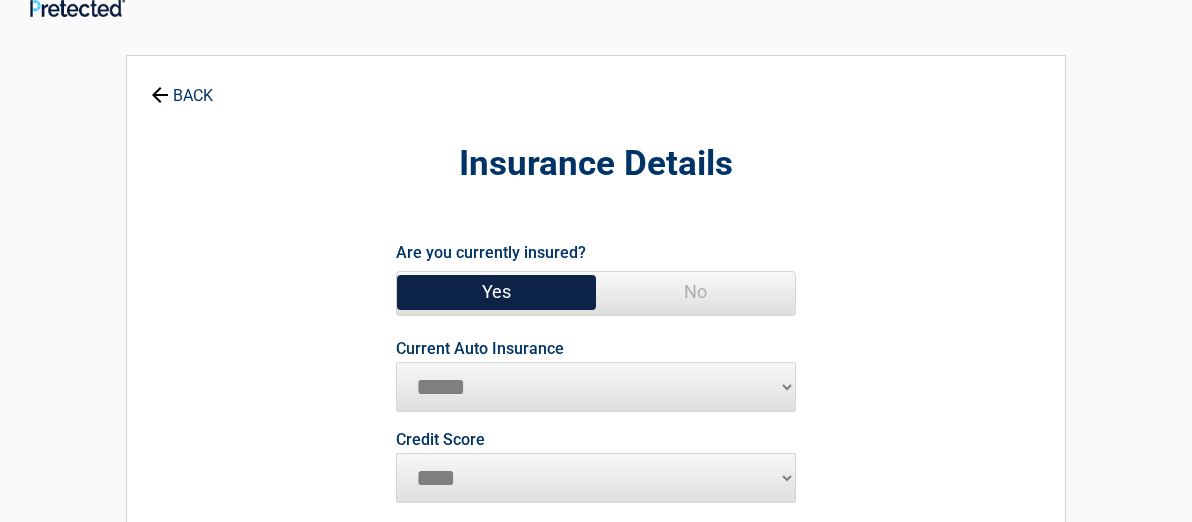 scroll, scrollTop: 100, scrollLeft: 0, axis: vertical 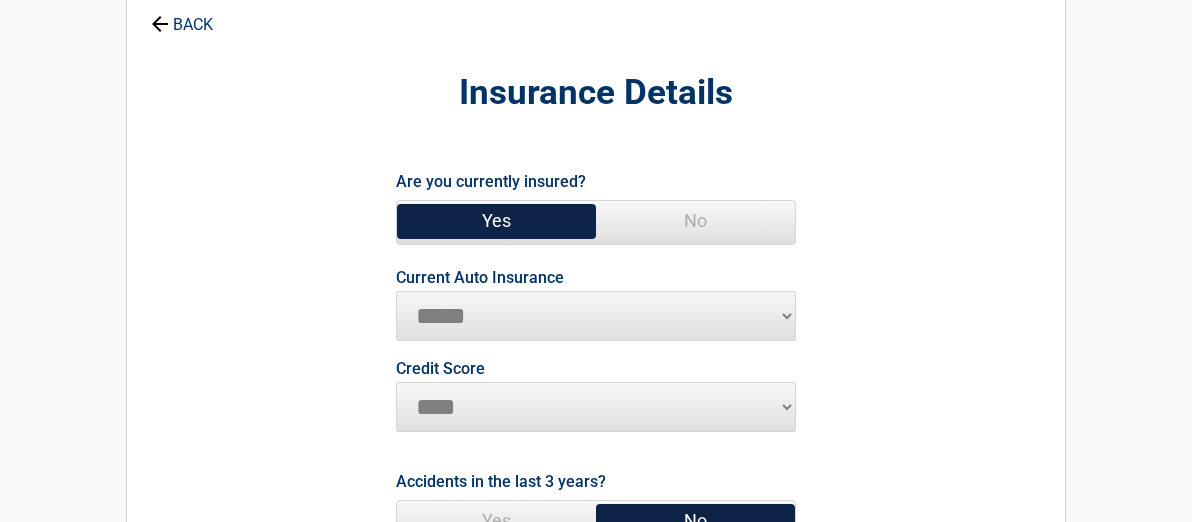click on "**********" at bounding box center [596, 316] 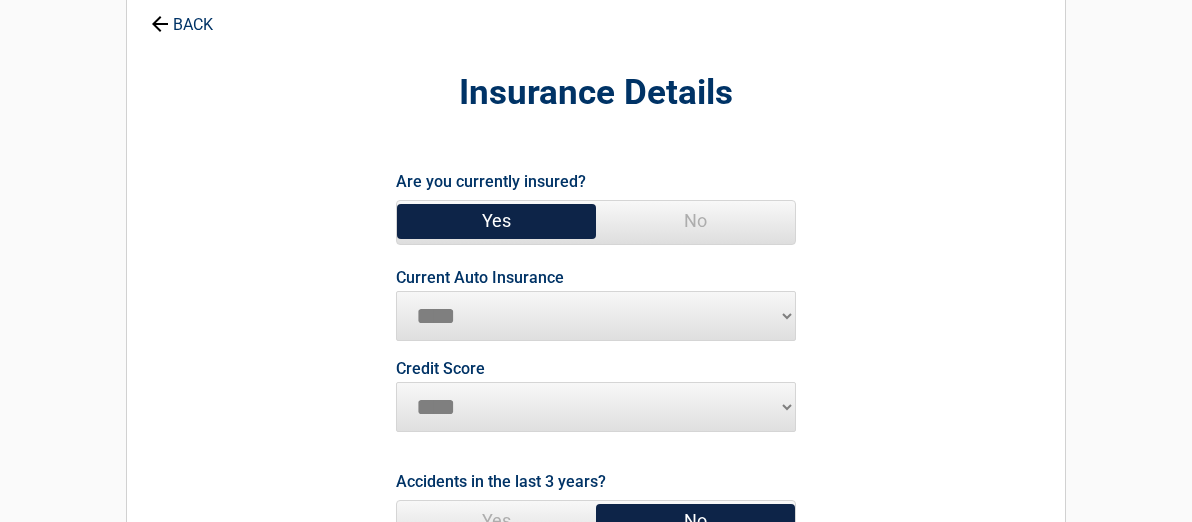 click on "**********" at bounding box center [596, 316] 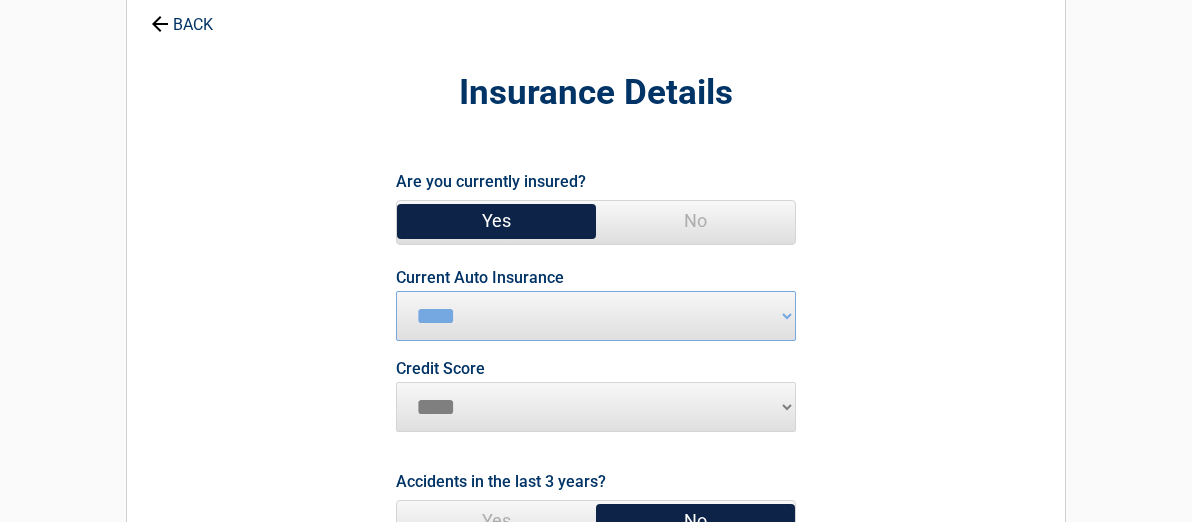 click on "*********
****
*******
****" at bounding box center (596, 407) 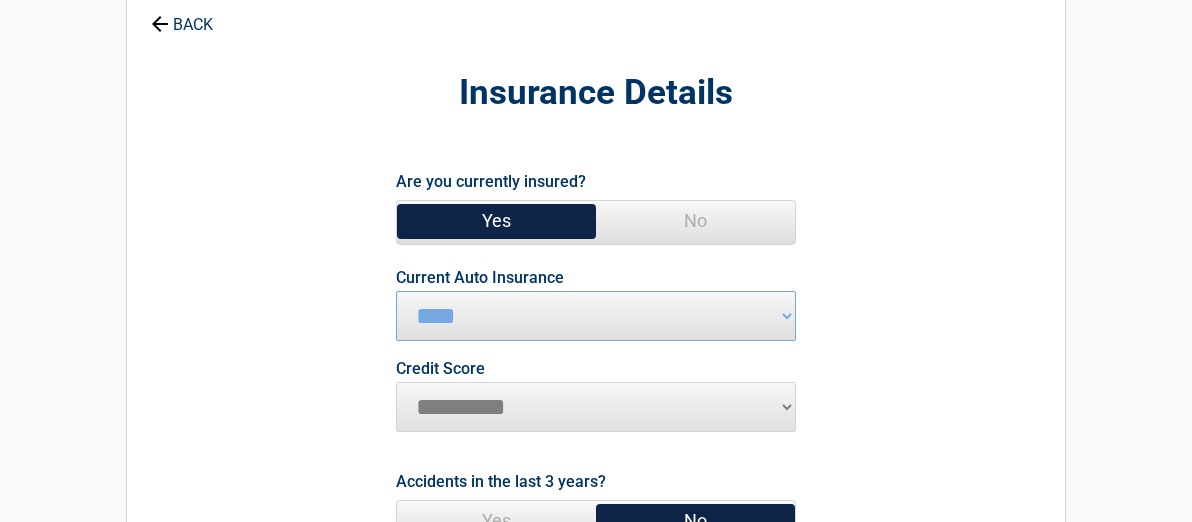 click on "*********
****
*******
****" at bounding box center [596, 407] 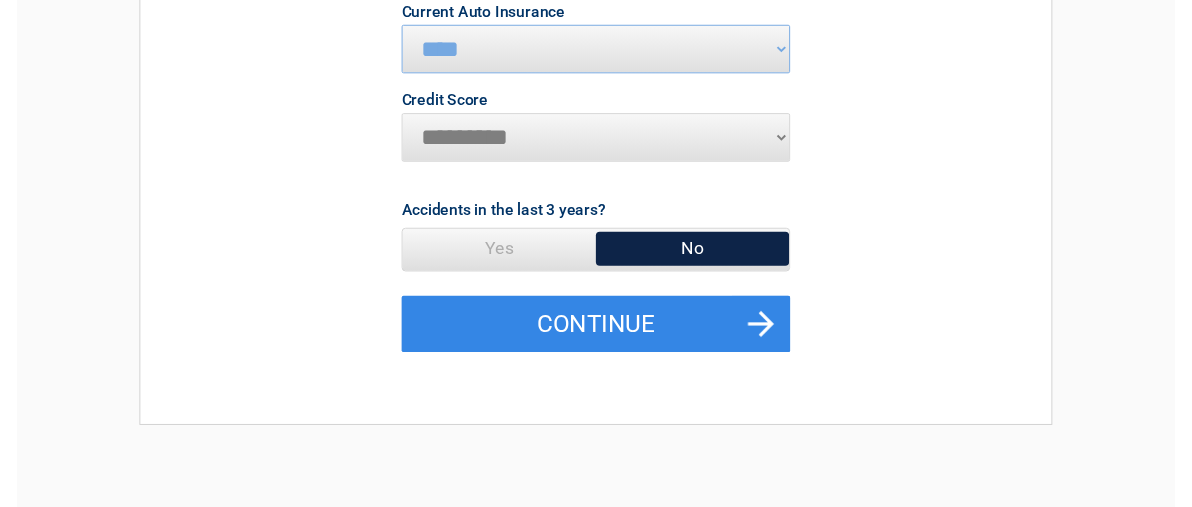 scroll, scrollTop: 367, scrollLeft: 0, axis: vertical 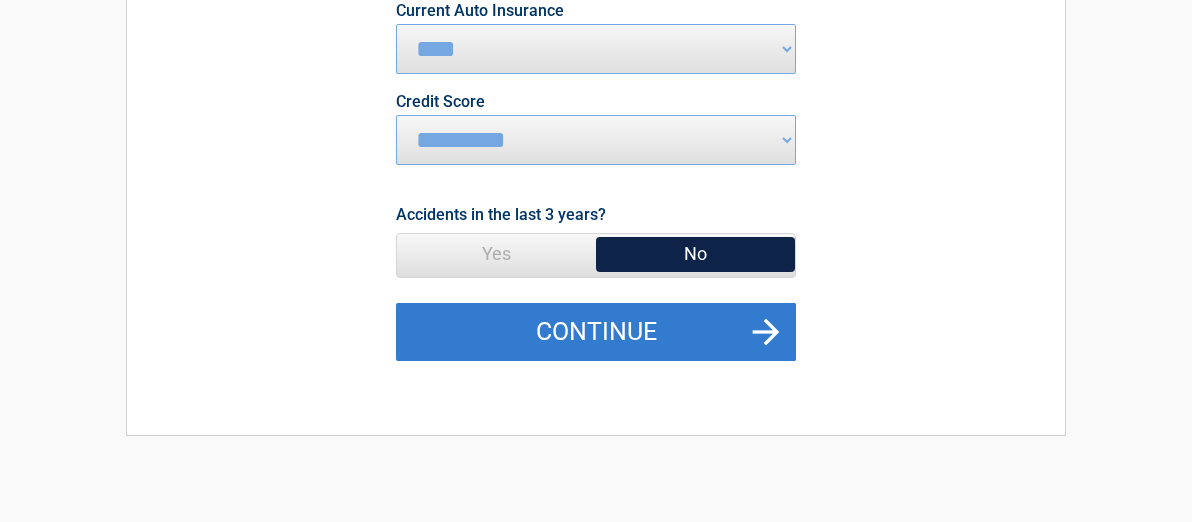 click on "Continue" at bounding box center [596, 332] 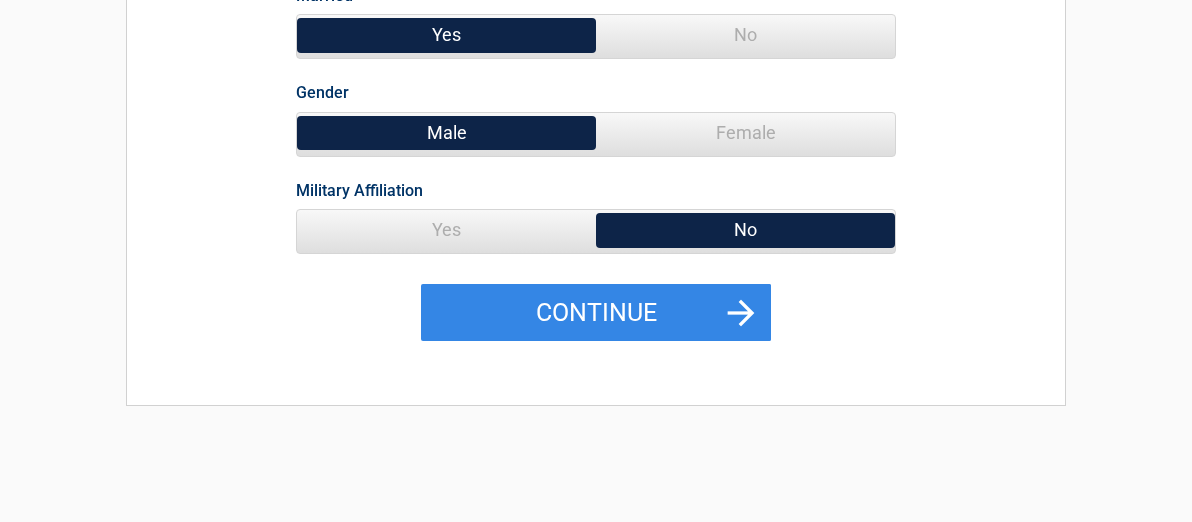 scroll, scrollTop: 400, scrollLeft: 0, axis: vertical 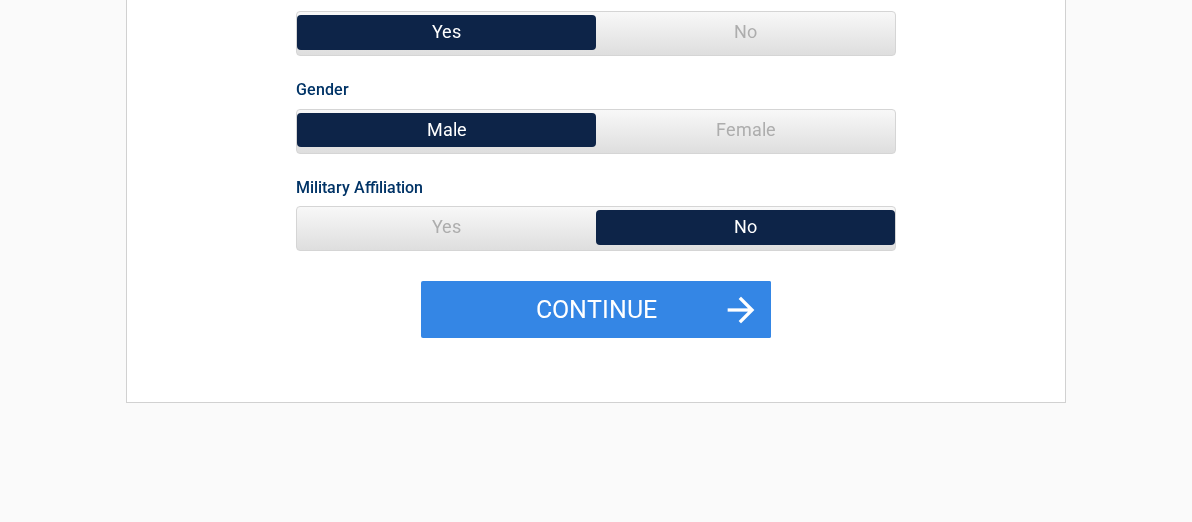 click on "Yes" at bounding box center (446, 227) 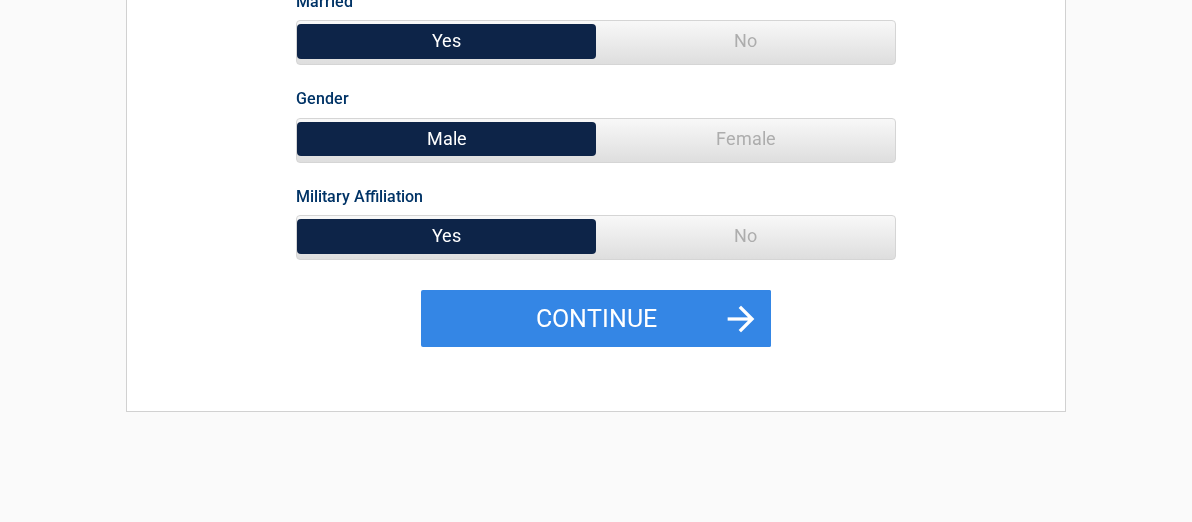 scroll, scrollTop: 400, scrollLeft: 0, axis: vertical 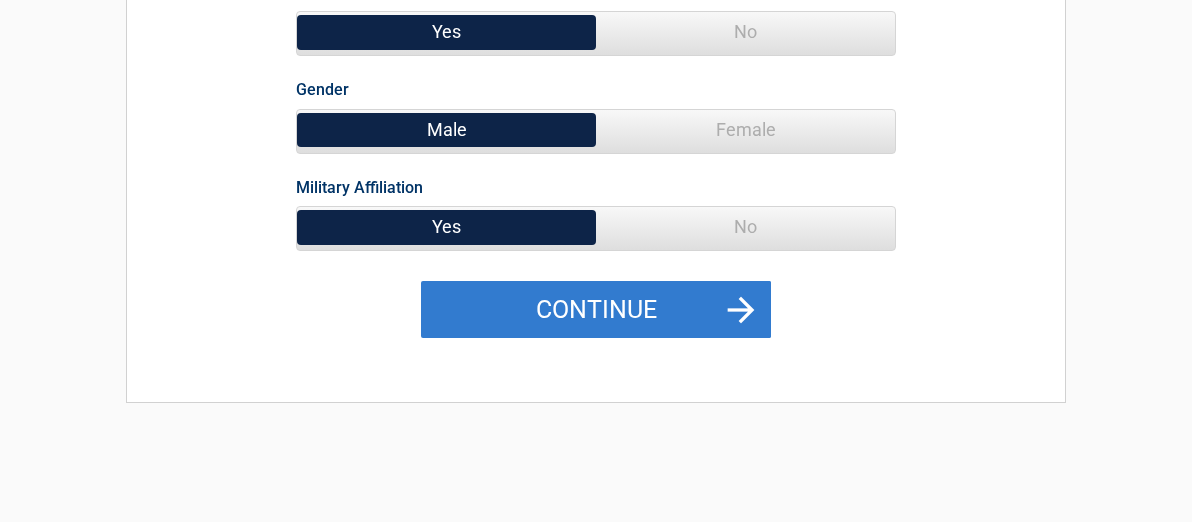 click on "Continue" at bounding box center [596, 310] 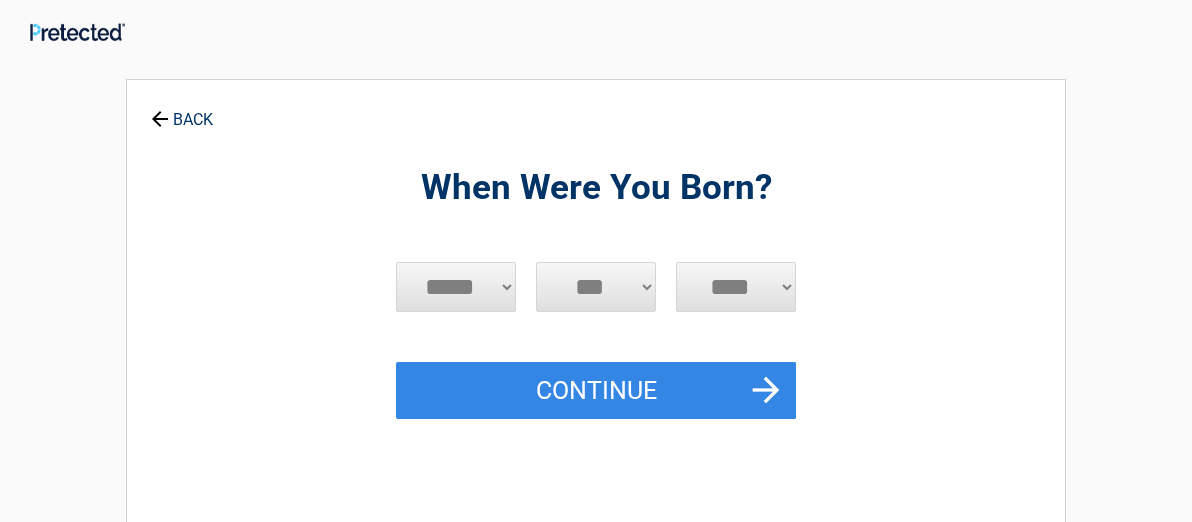 scroll, scrollTop: 0, scrollLeft: 0, axis: both 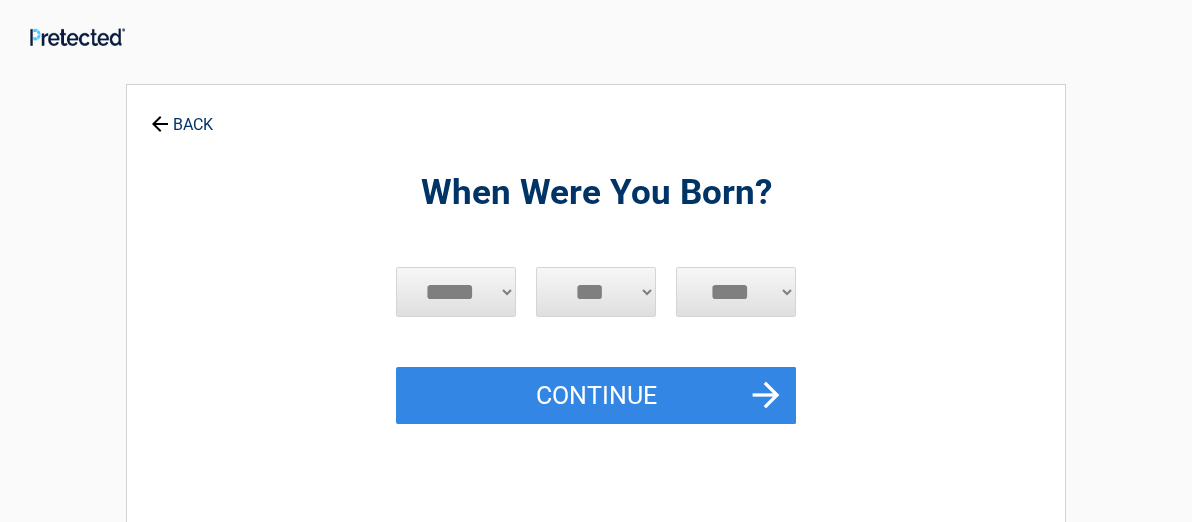 click on "*****
***
***
***
***
***
***
***
***
***
***
***
***" at bounding box center [456, 292] 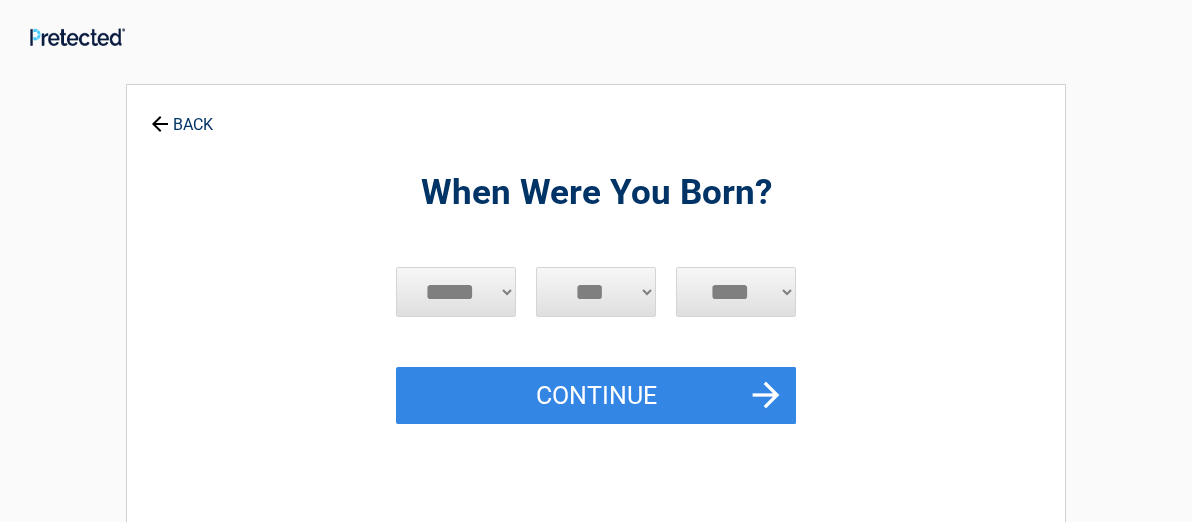 select on "*" 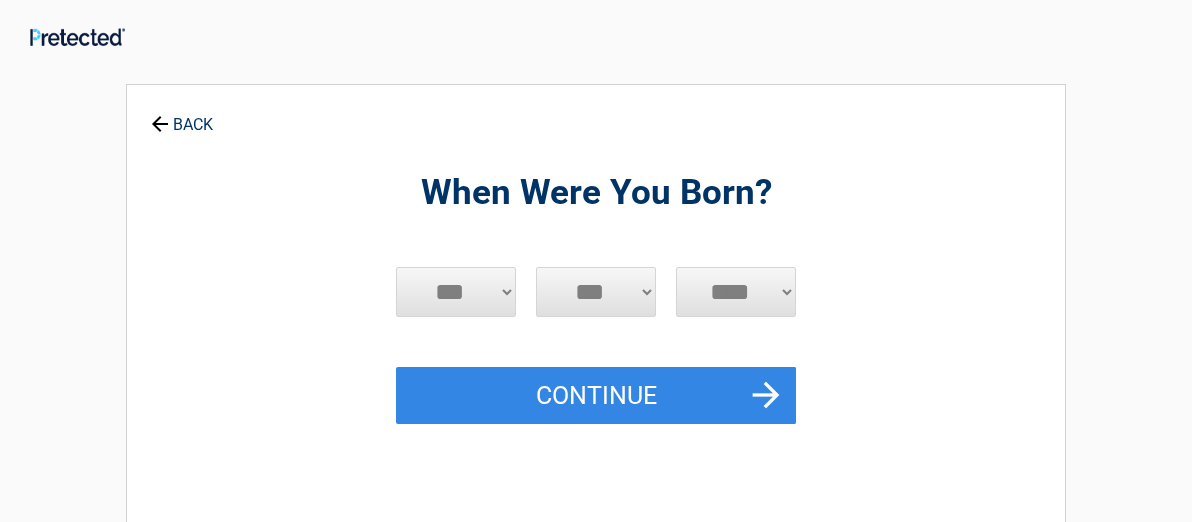 click on "*****
***
***
***
***
***
***
***
***
***
***
***
***" at bounding box center [456, 292] 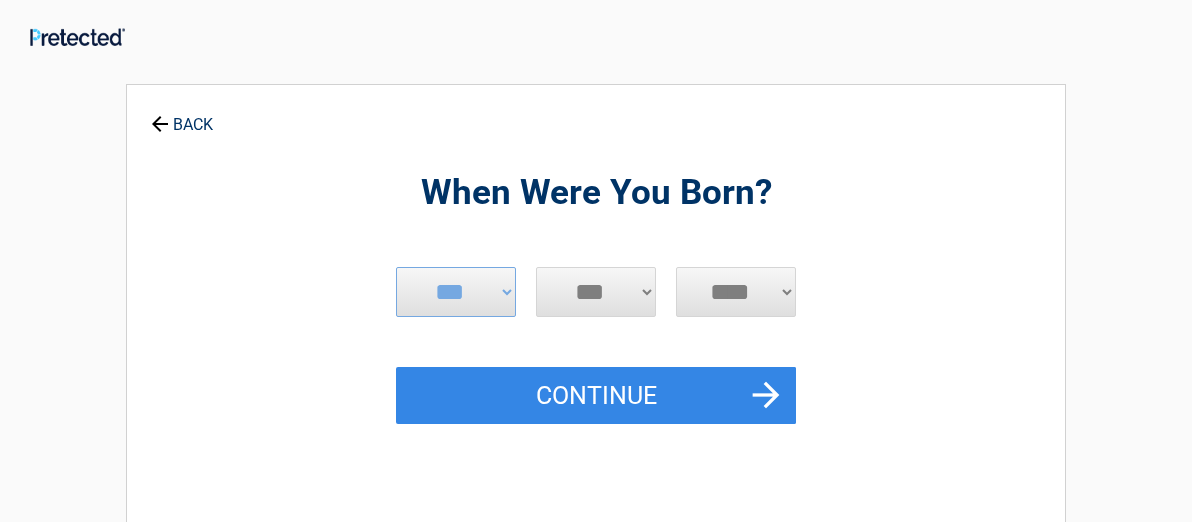 click on "*** * * * * * * * * * ** ** ** ** ** ** ** ** ** ** ** ** ** ** ** ** ** ** ** ** ** **" at bounding box center (596, 292) 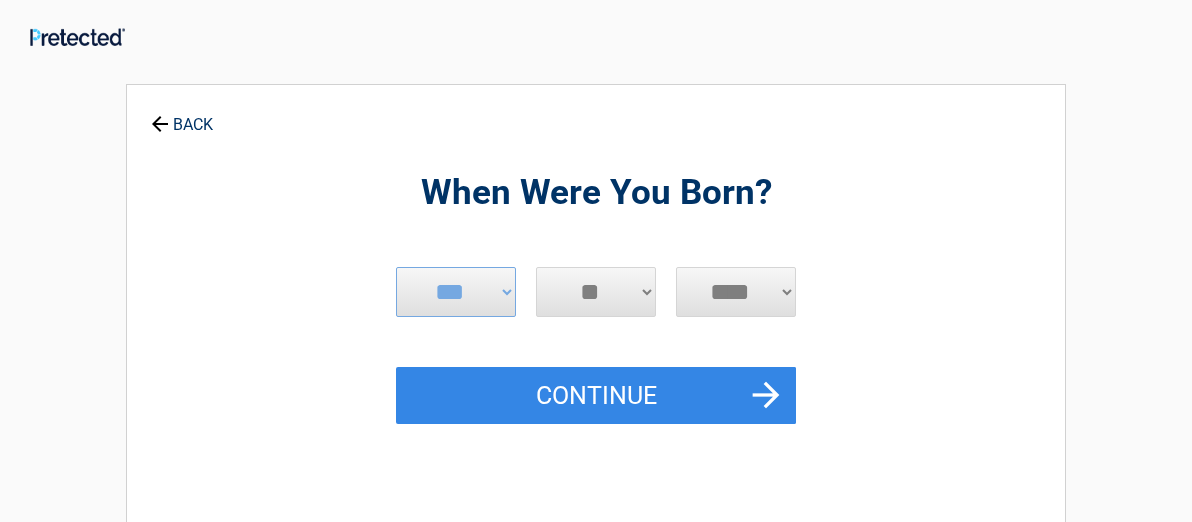 click on "*** * * * * * * * * * ** ** ** ** ** ** ** ** ** ** ** ** ** ** ** ** ** ** ** ** ** **" at bounding box center (596, 292) 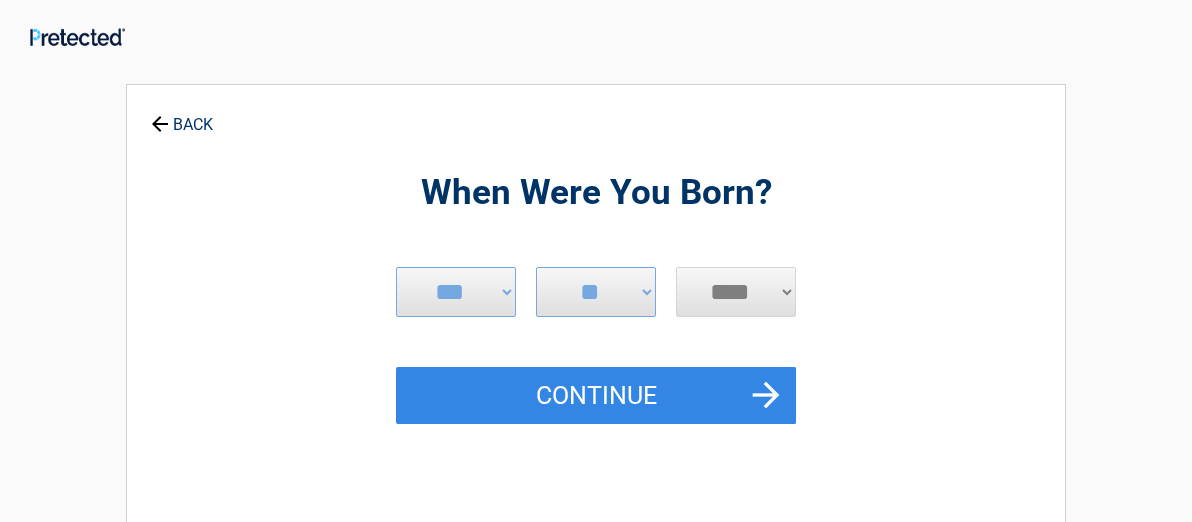 click on "****
****
****
****
****
****
****
****
****
****
****
****
****
****
****
****
****
****
****
****
****
****
****
****
****
****
****
****
****
****
****
****
****
****
****
****
****
****
****
****
****
****
****
****
****
****
****
****
****
****
****
****
****
****
****
****
****
****
****
****
****
****
****
****" at bounding box center (736, 292) 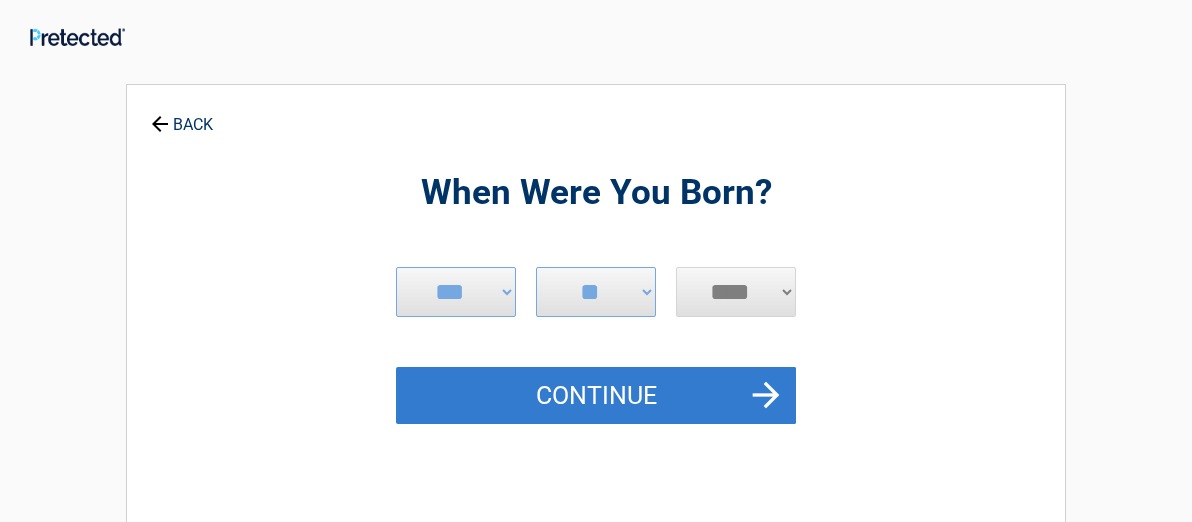 click on "Continue" at bounding box center [596, 396] 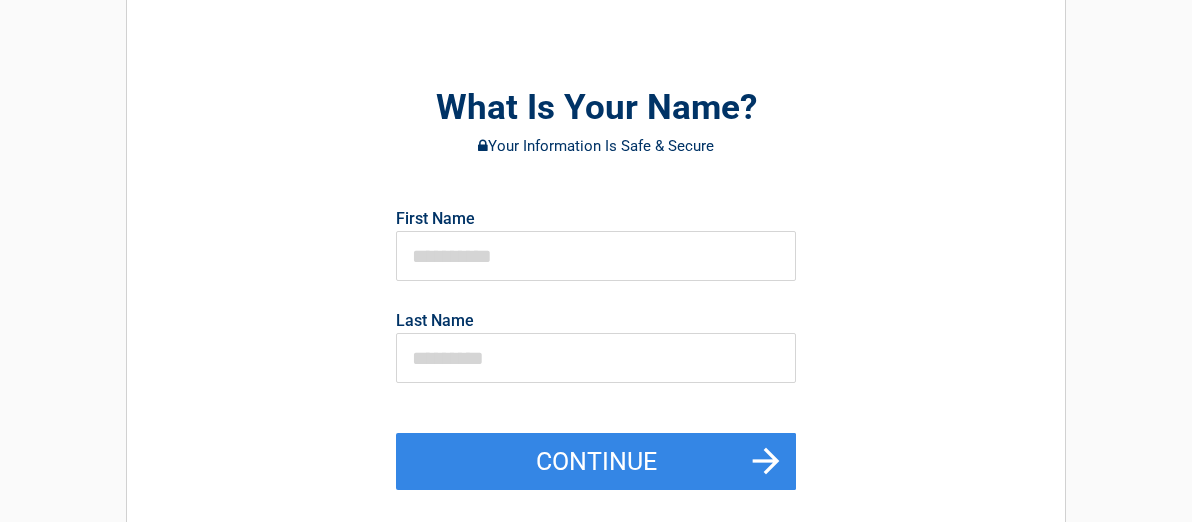 scroll, scrollTop: 100, scrollLeft: 0, axis: vertical 